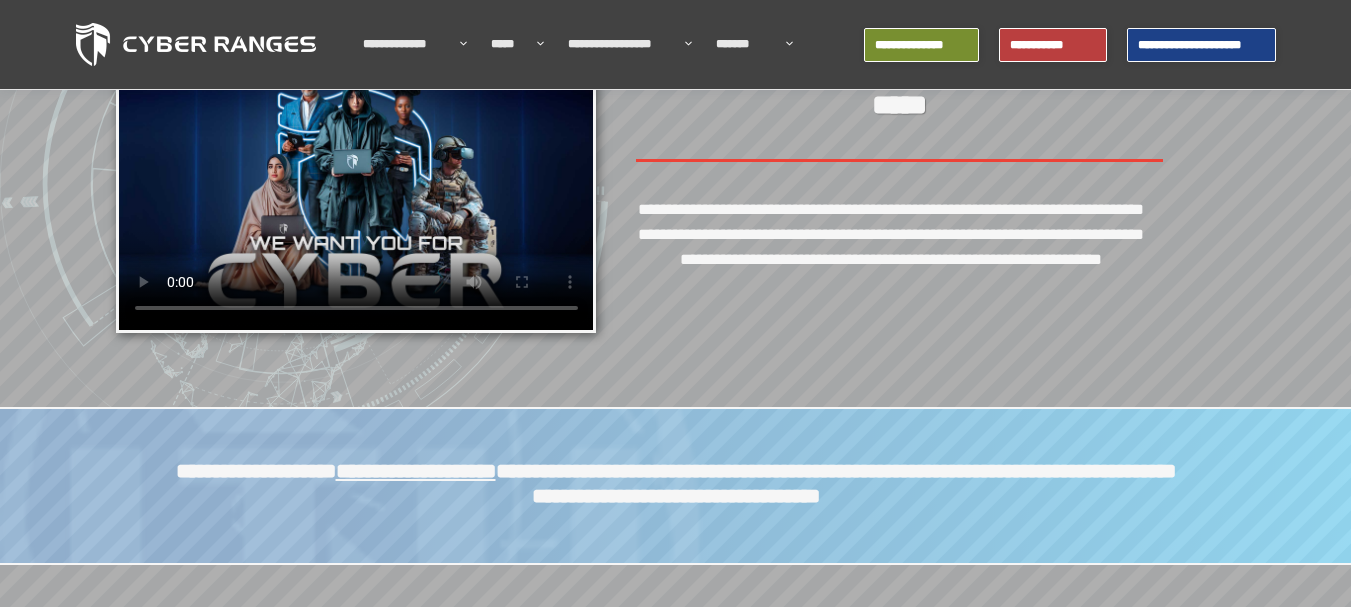 scroll, scrollTop: 100, scrollLeft: 0, axis: vertical 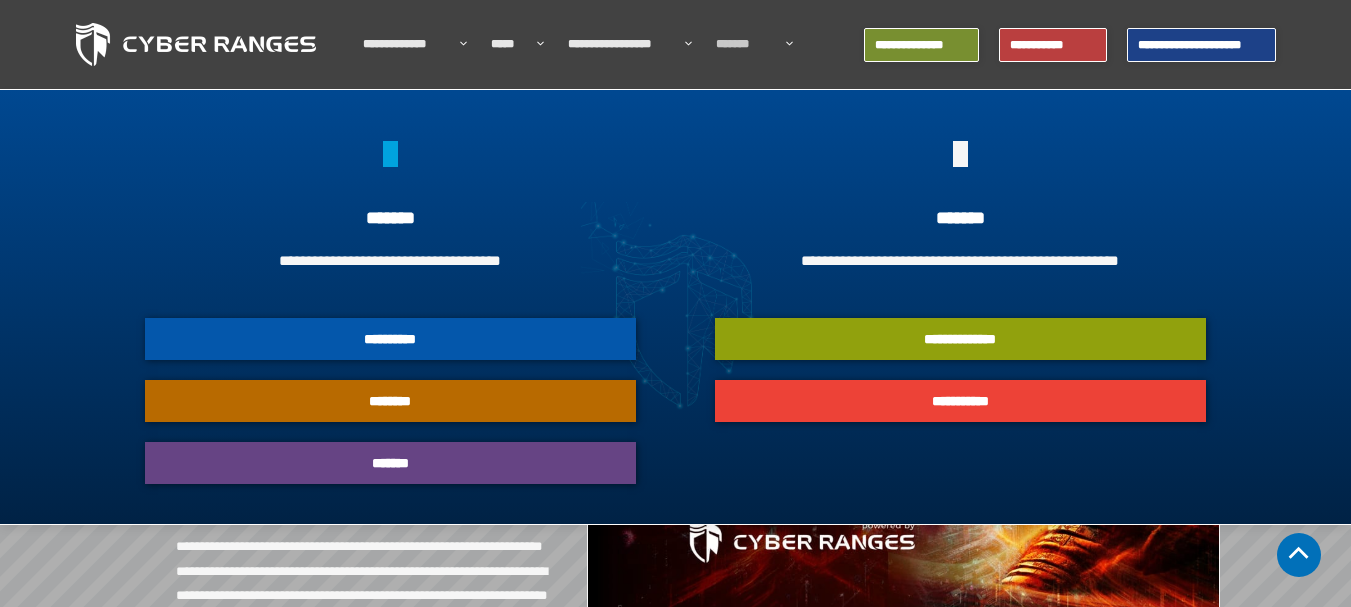 click on "*******" at bounding box center (746, 44) 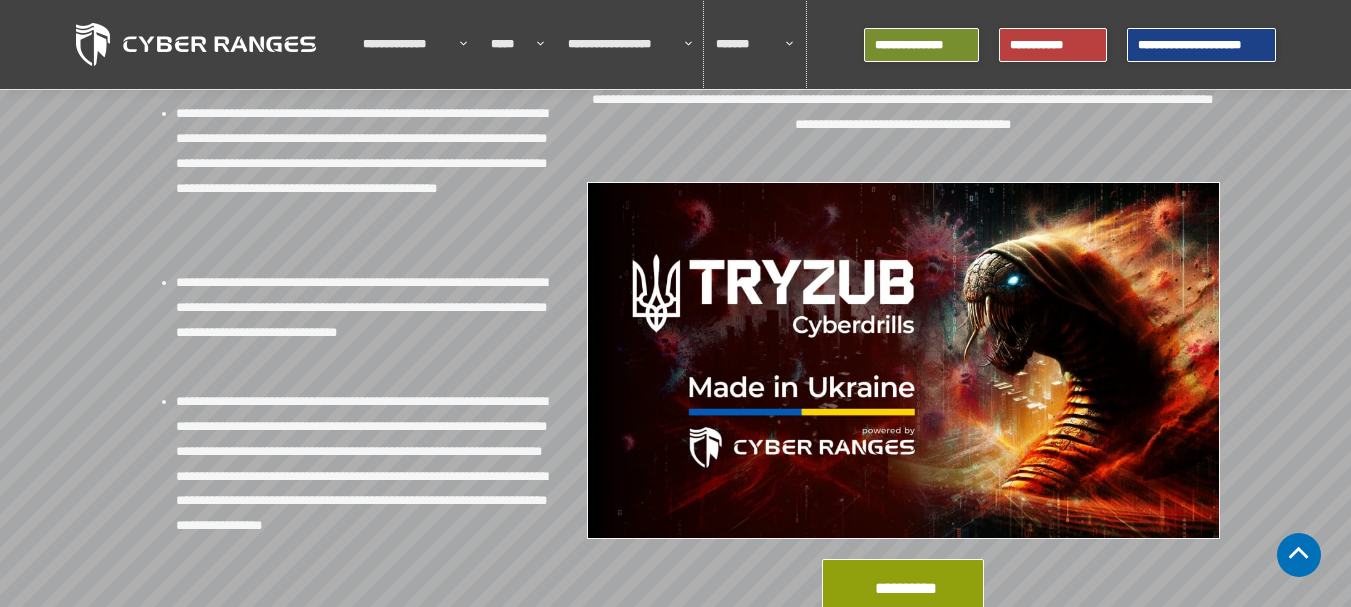 scroll, scrollTop: 900, scrollLeft: 0, axis: vertical 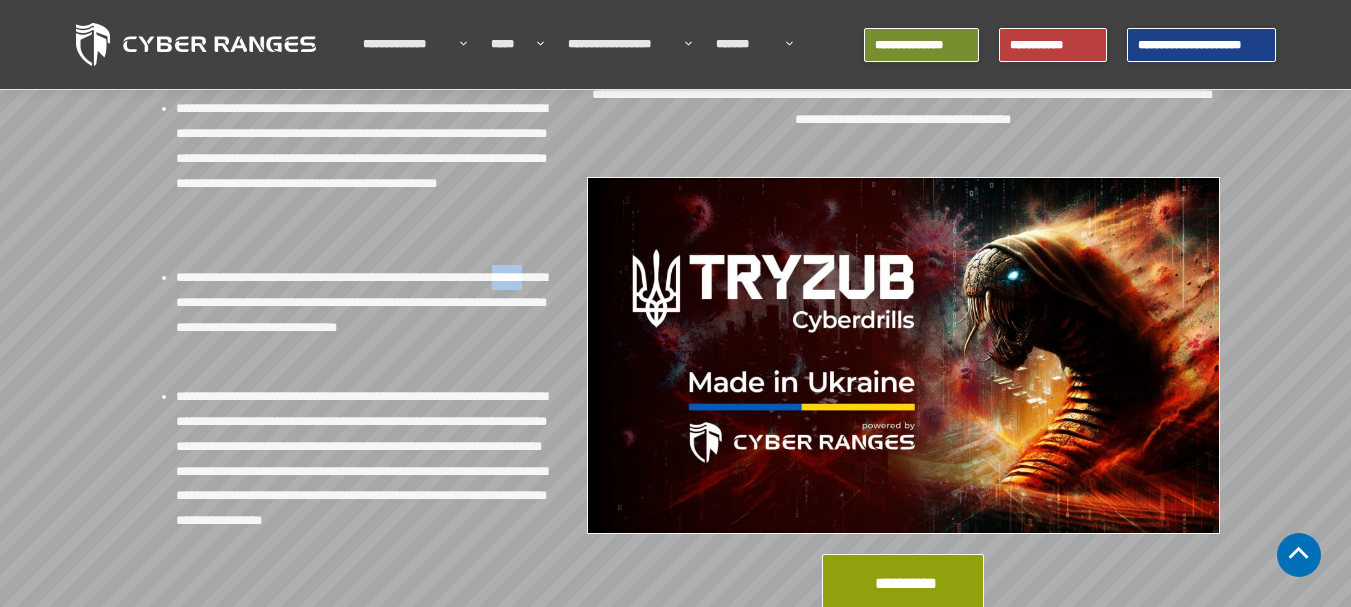 drag, startPoint x: 277, startPoint y: 299, endPoint x: 322, endPoint y: 299, distance: 45 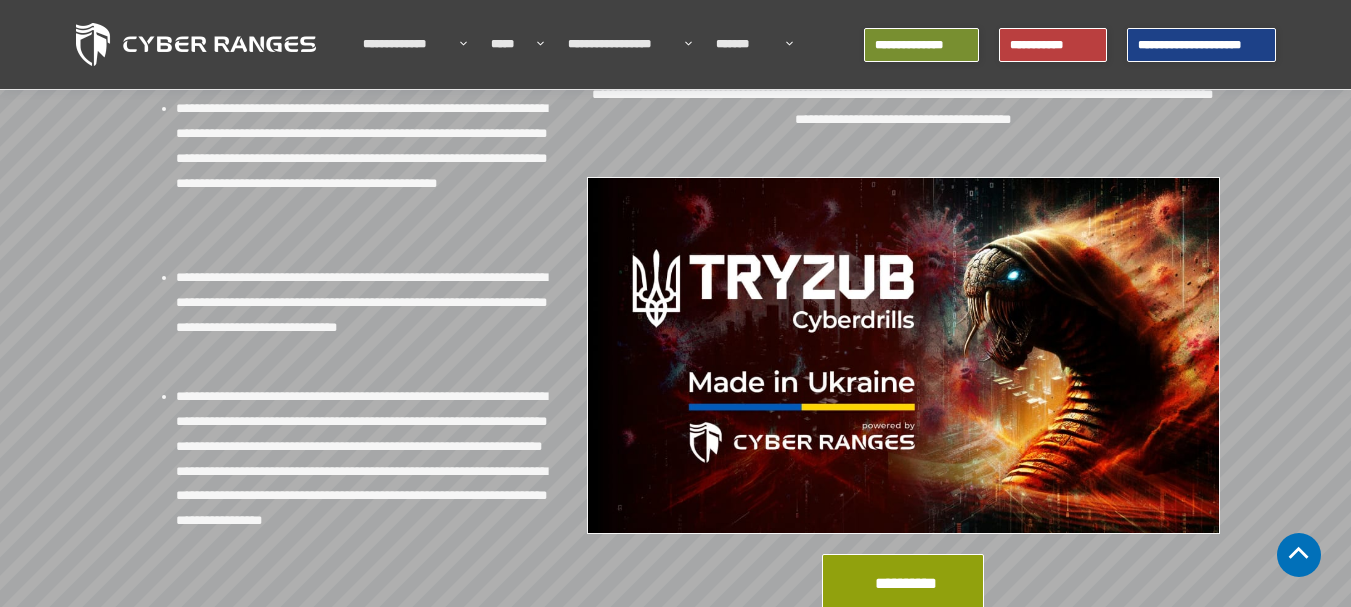 click on "**********" at bounding box center (363, 314) 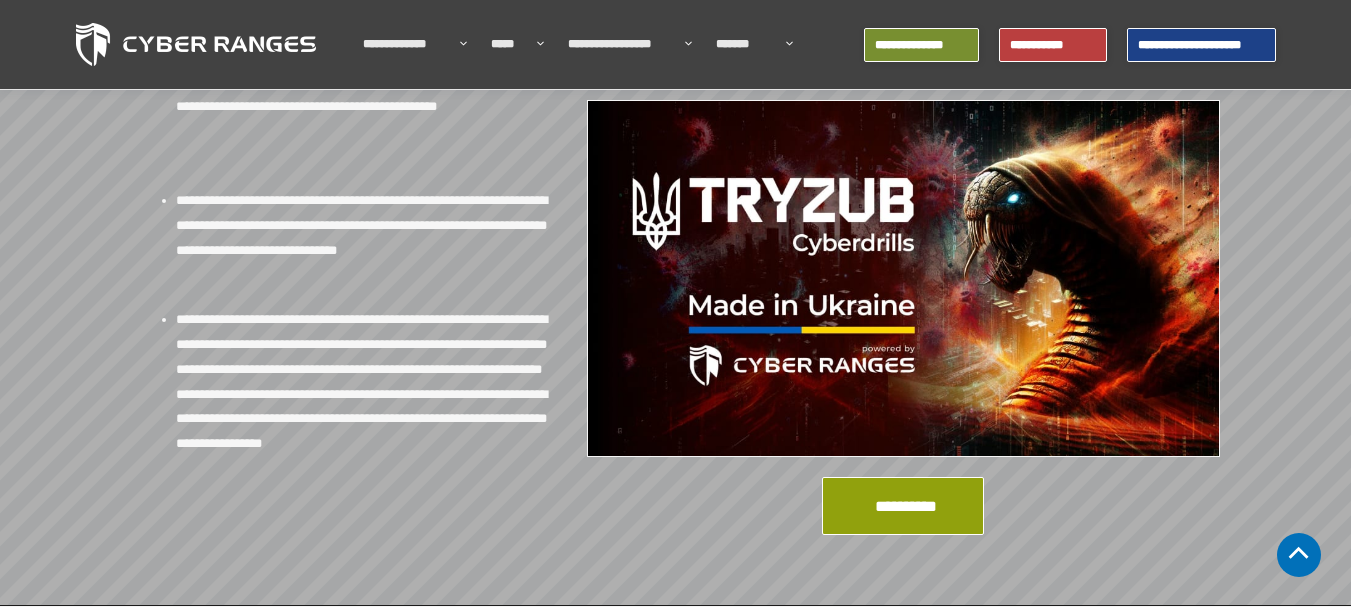 scroll, scrollTop: 1000, scrollLeft: 0, axis: vertical 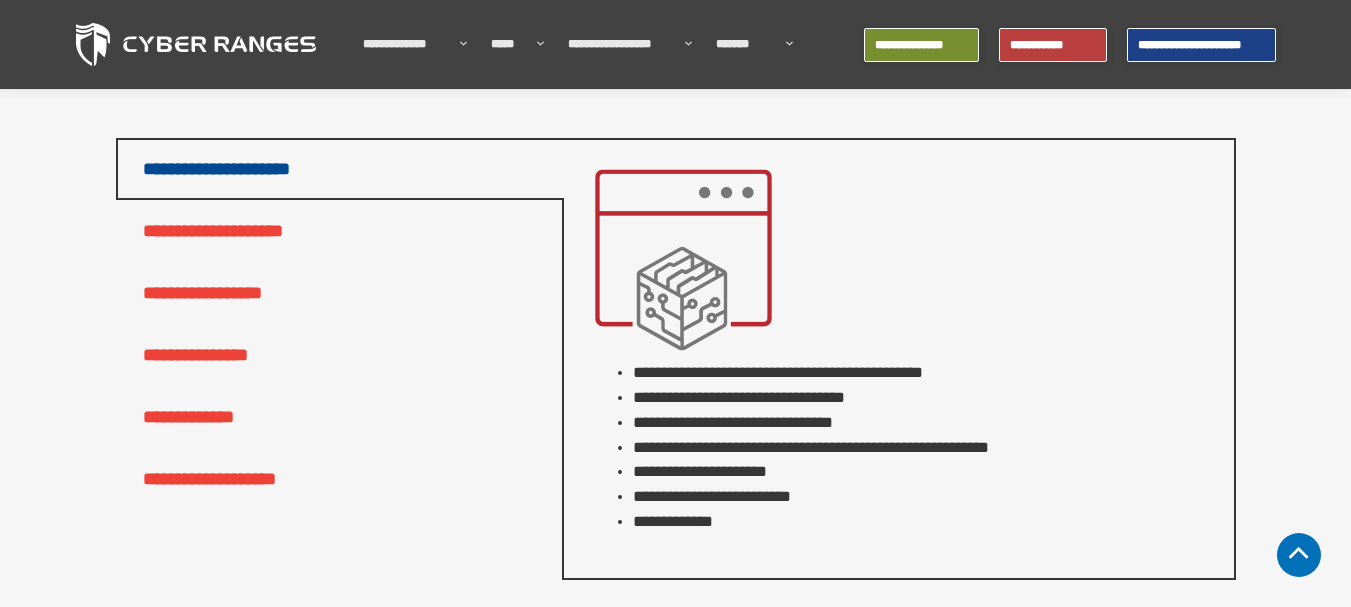 click on "**********" at bounding box center (340, 231) 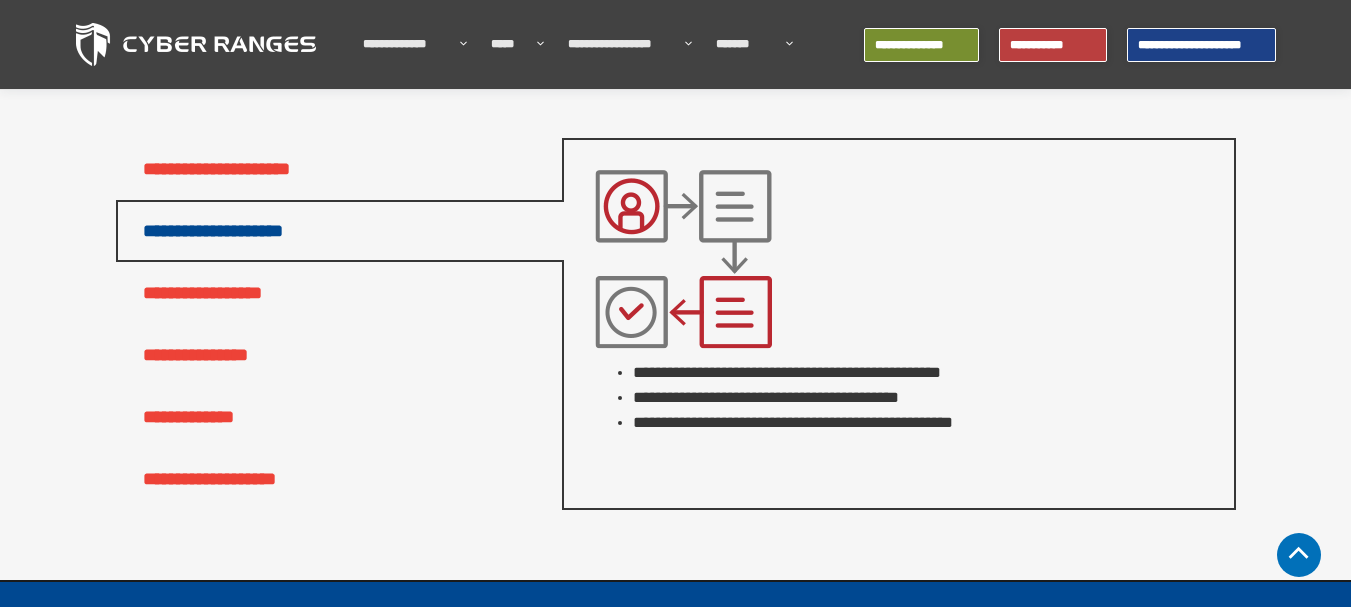 click on "**********" at bounding box center (340, 293) 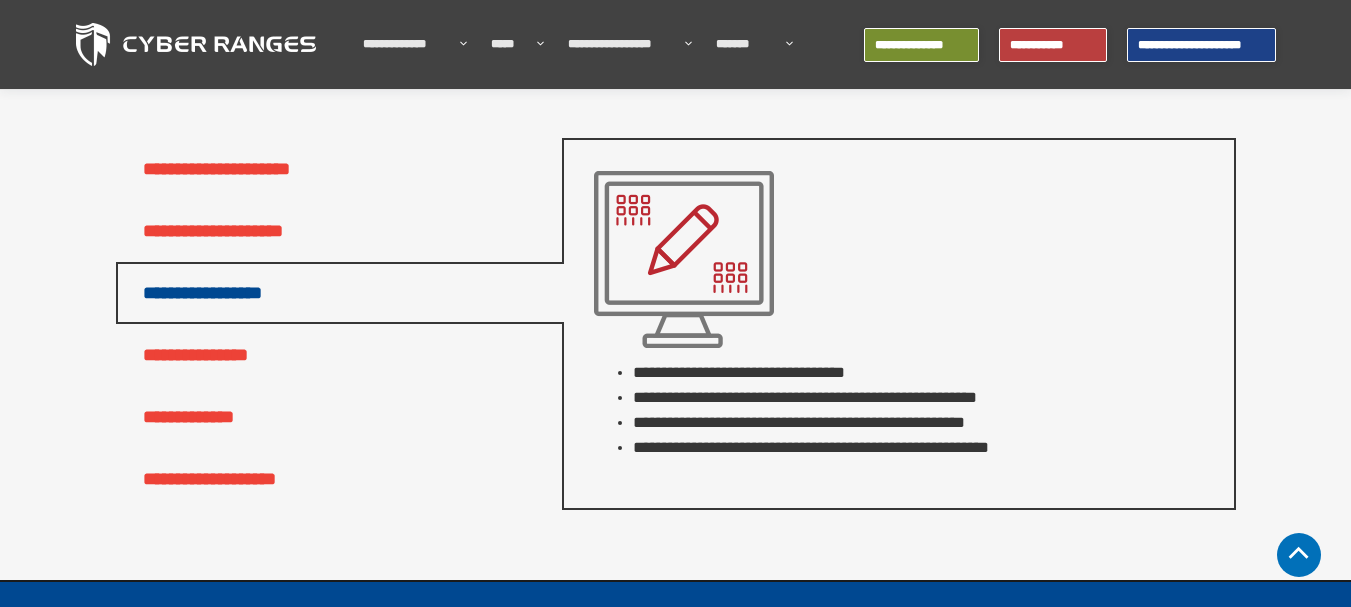 click on "**********" at bounding box center [340, 355] 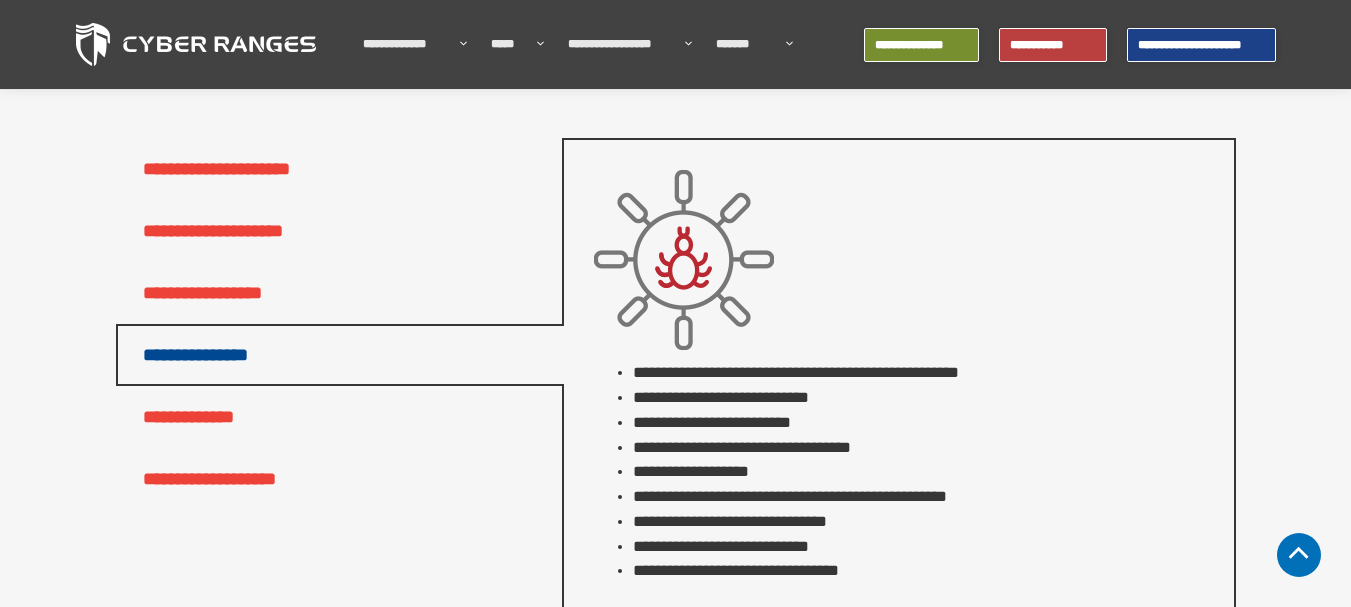 click on "**********" at bounding box center (340, 417) 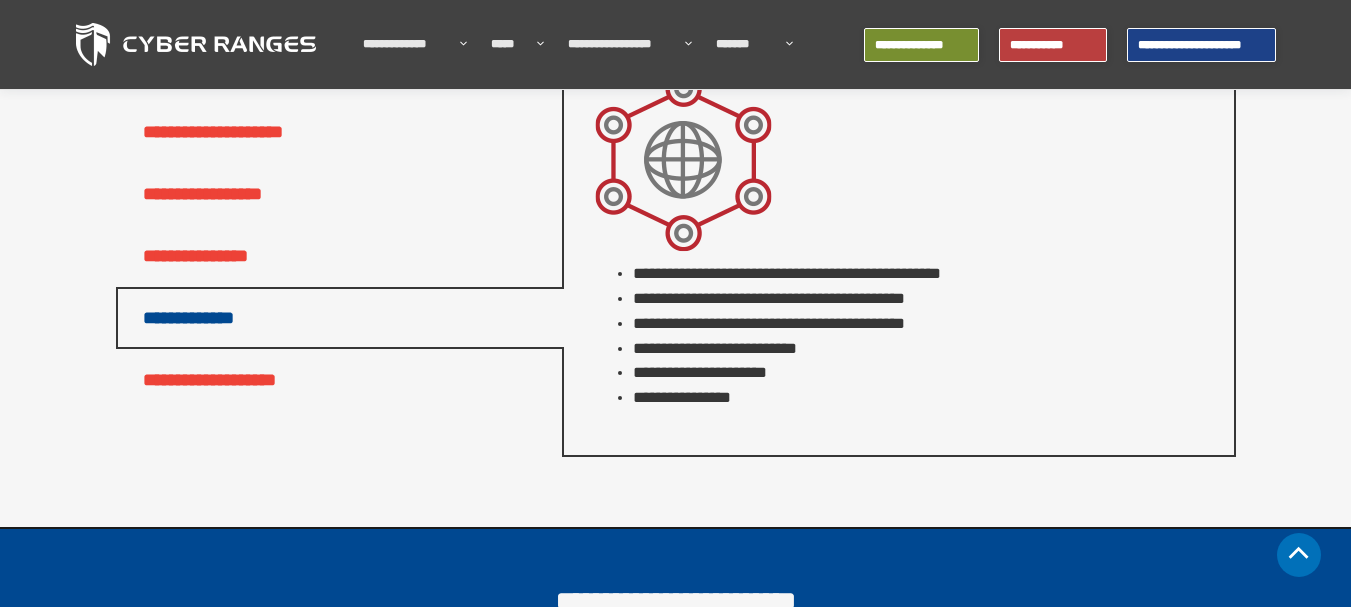 scroll, scrollTop: 2011, scrollLeft: 0, axis: vertical 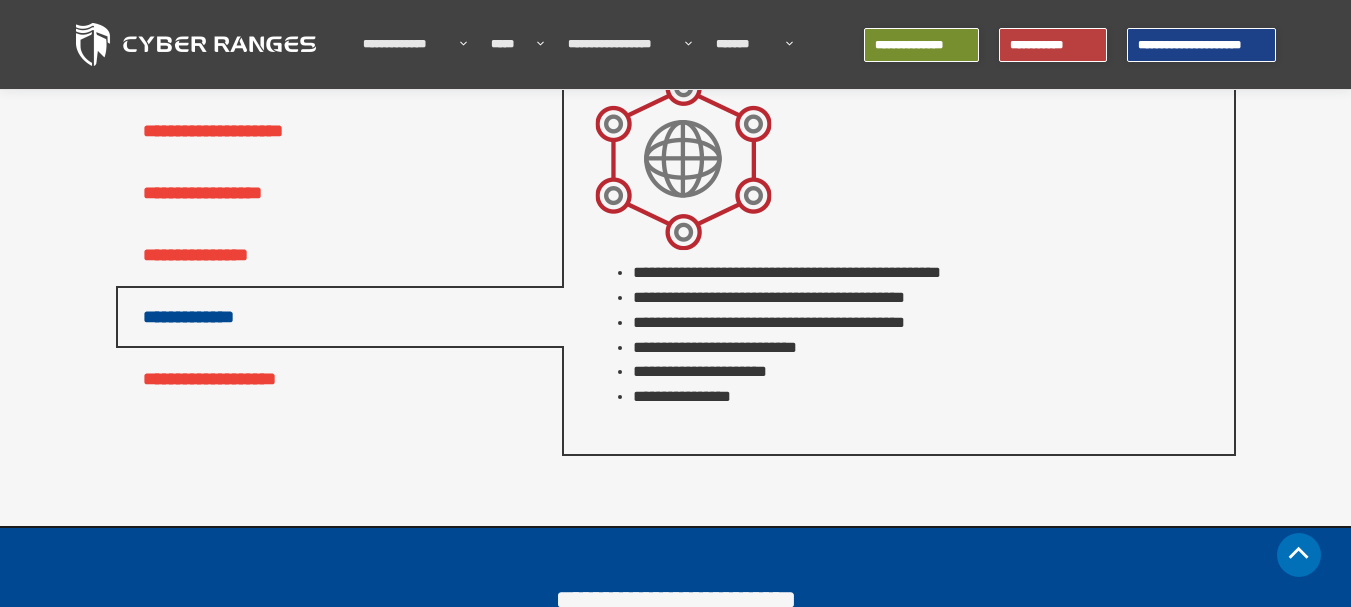 click on "**********" at bounding box center (340, 379) 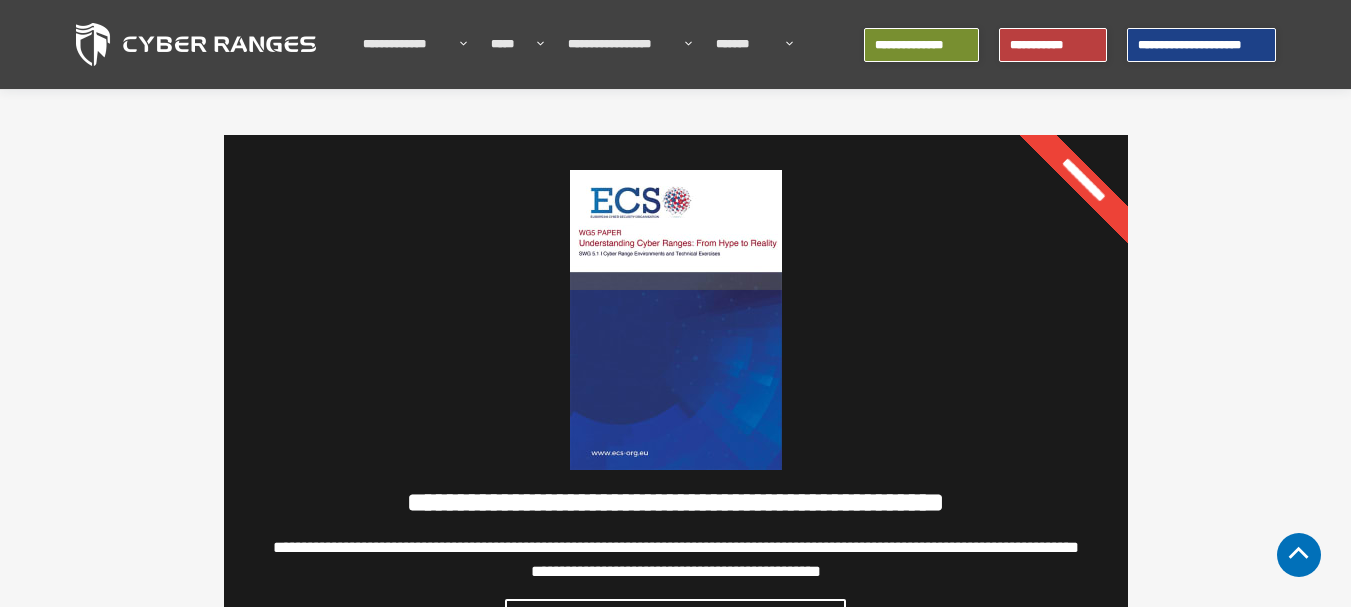 scroll, scrollTop: 3411, scrollLeft: 0, axis: vertical 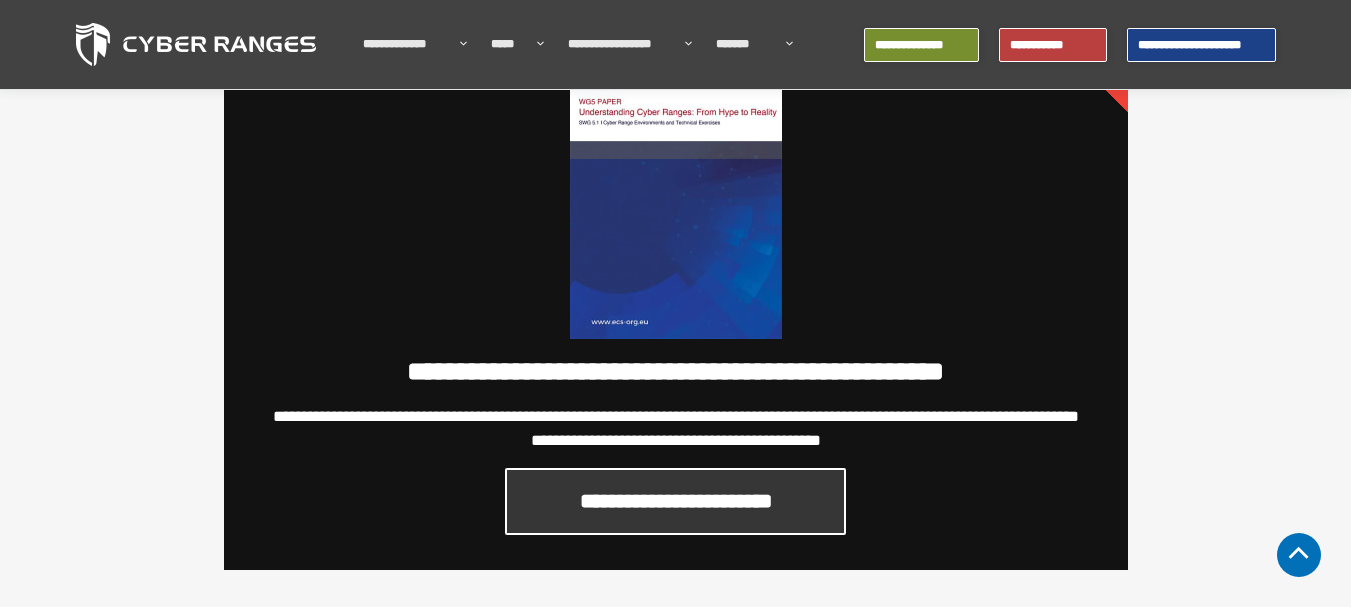 click on "**********" at bounding box center (675, 501) 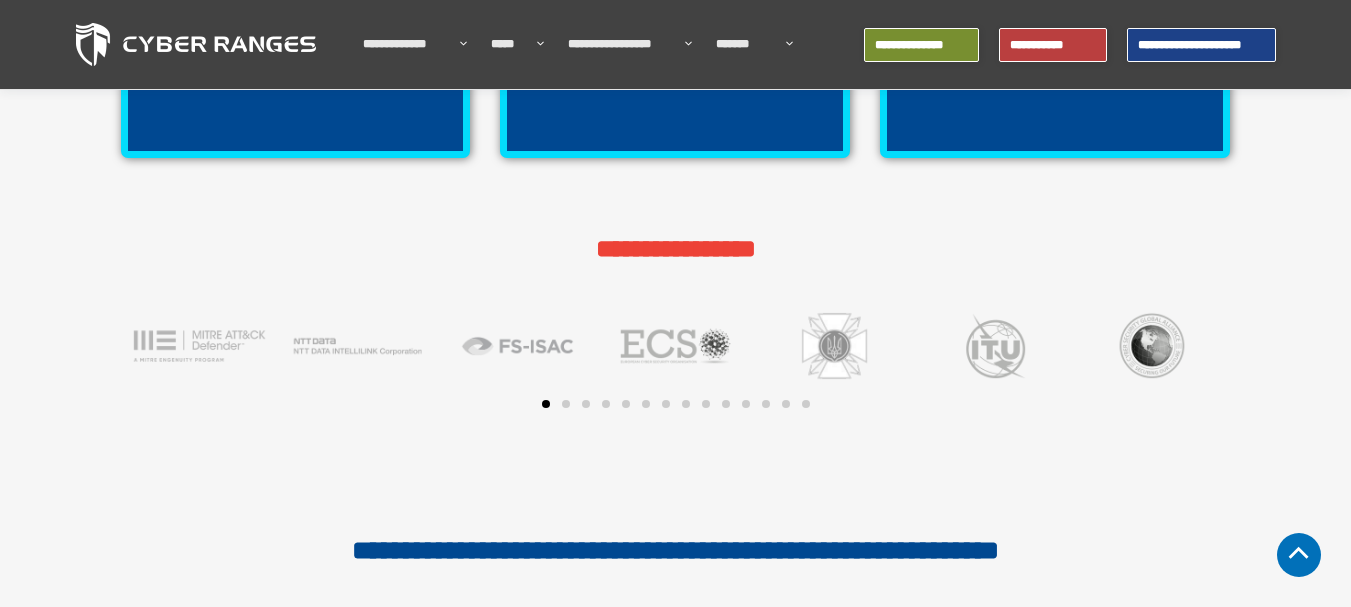 scroll, scrollTop: 5011, scrollLeft: 0, axis: vertical 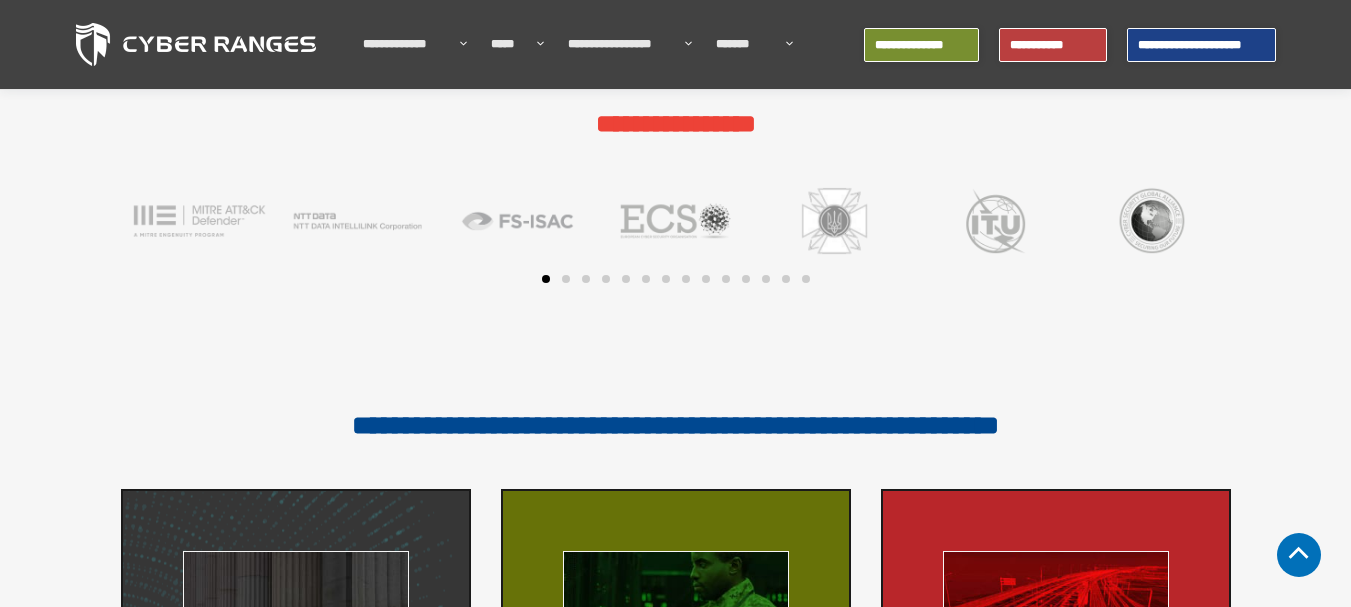 click at bounding box center (566, 279) 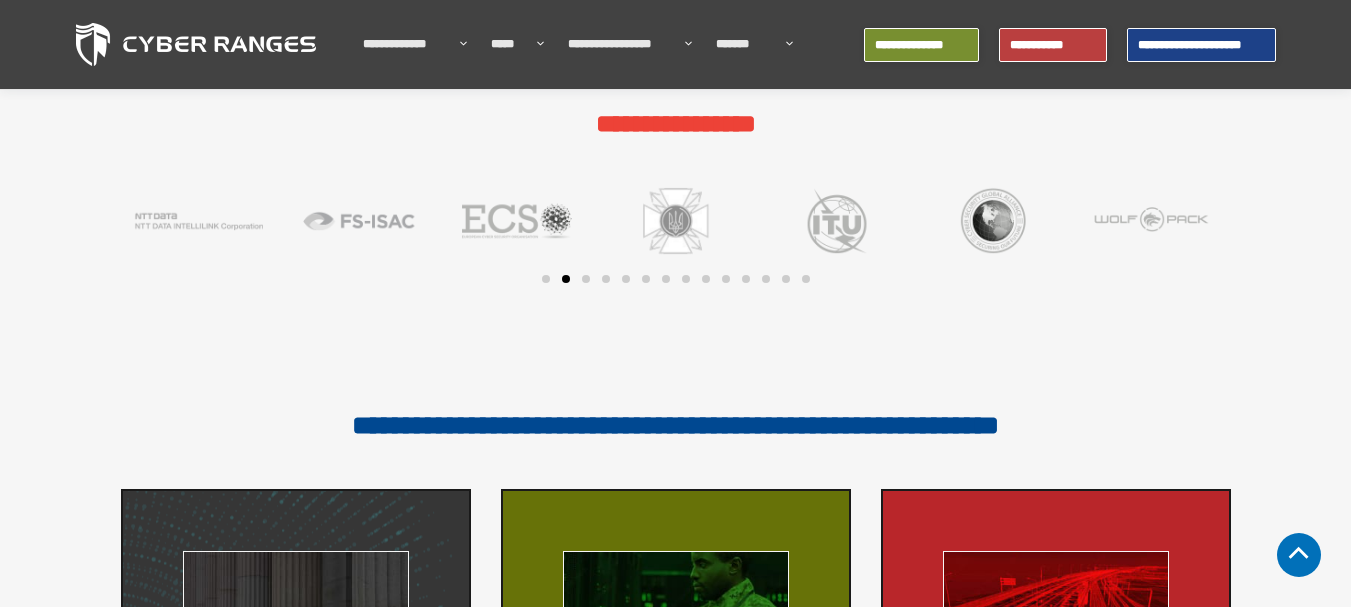 click at bounding box center (586, 279) 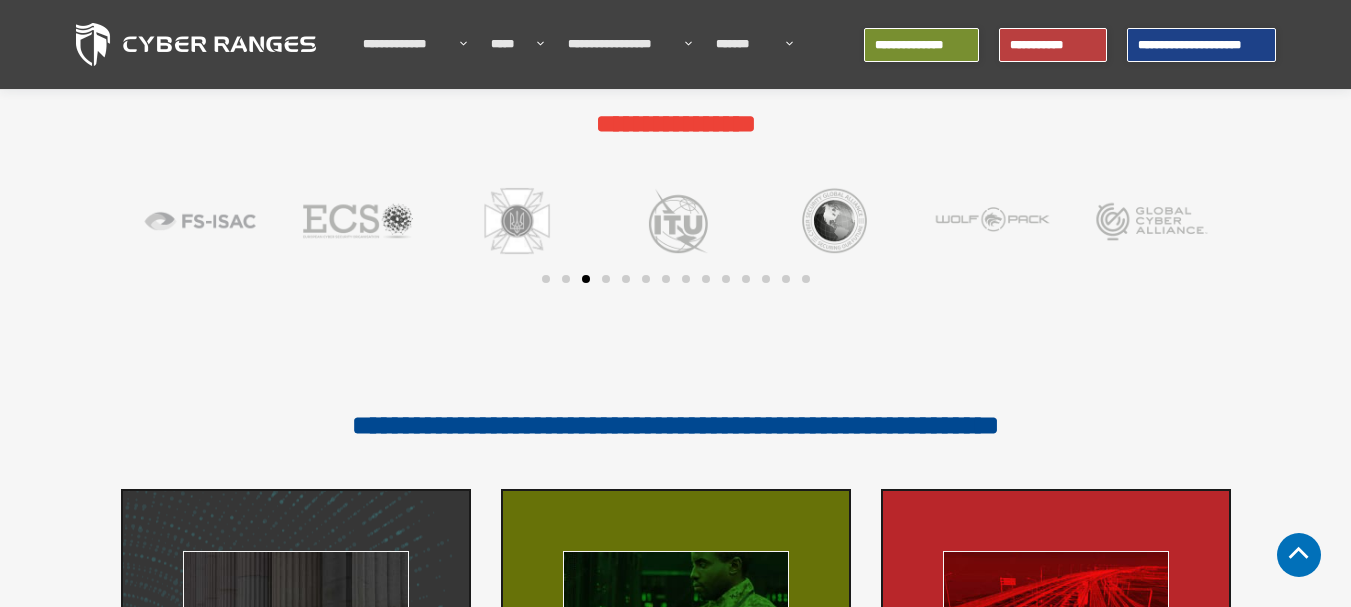 click at bounding box center [676, 233] 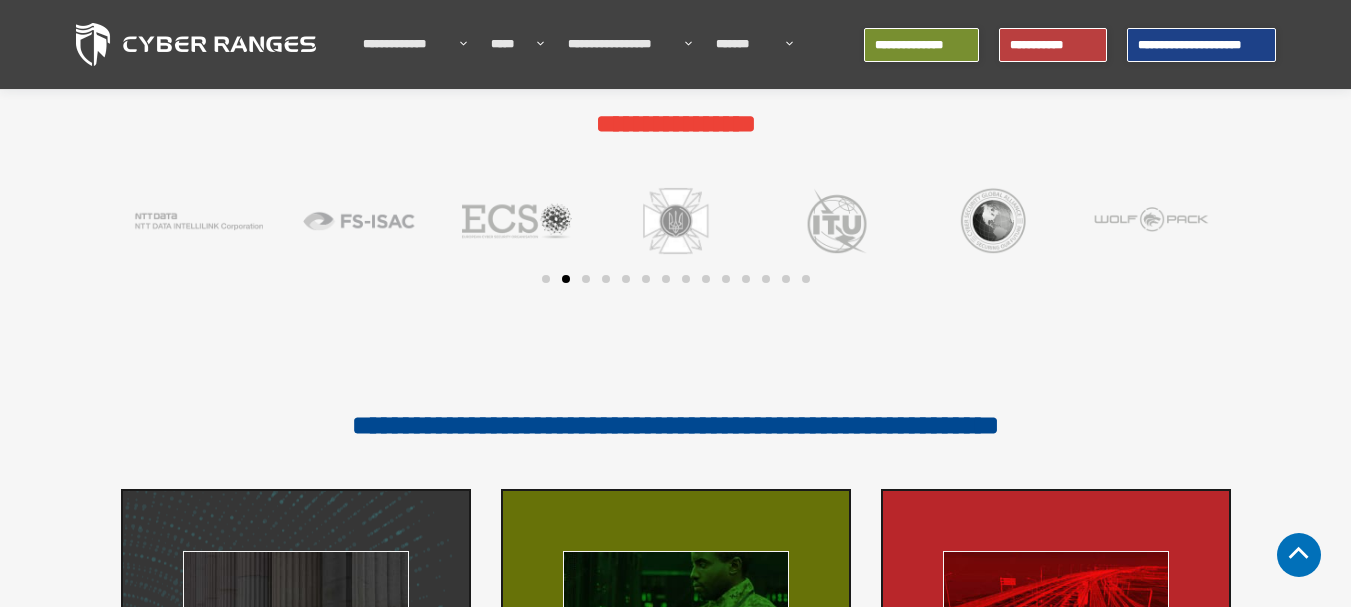 click at bounding box center (676, 279) 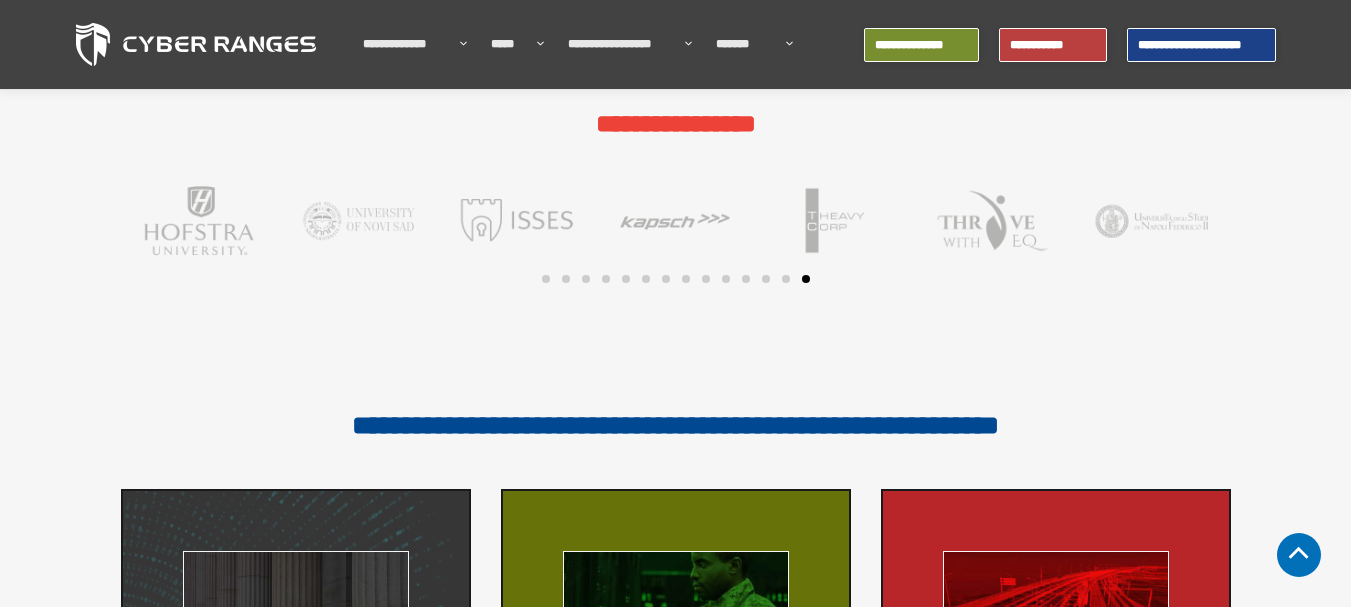 click at bounding box center [806, 279] 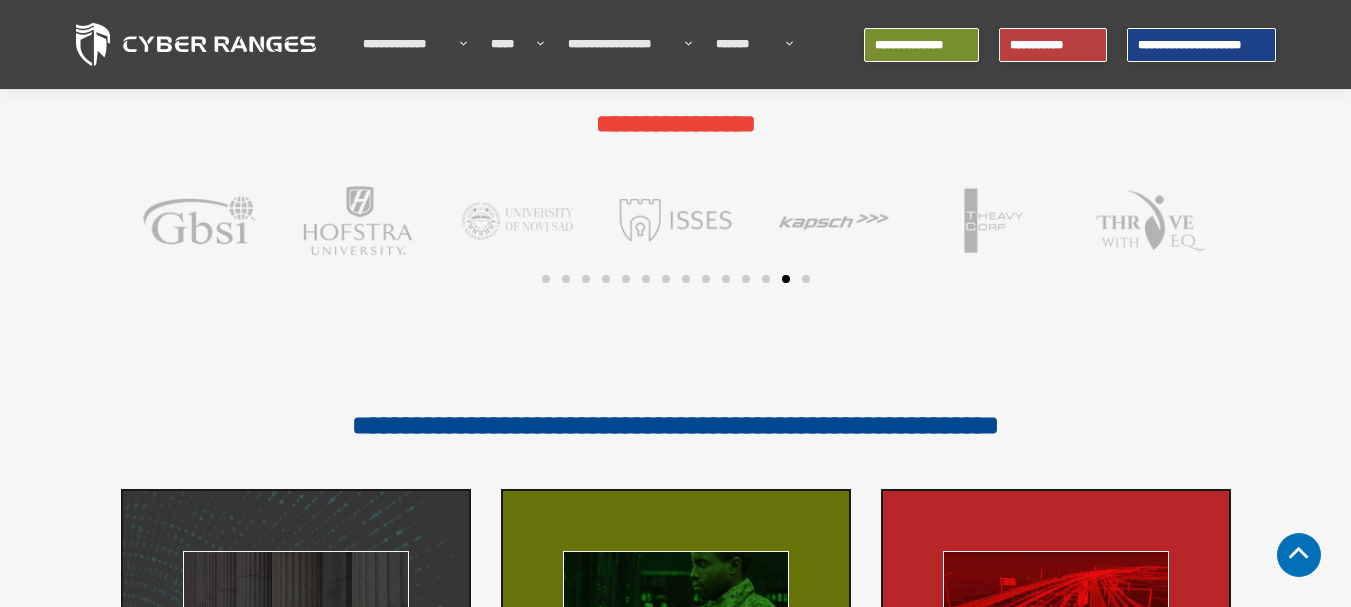 click at bounding box center (766, 279) 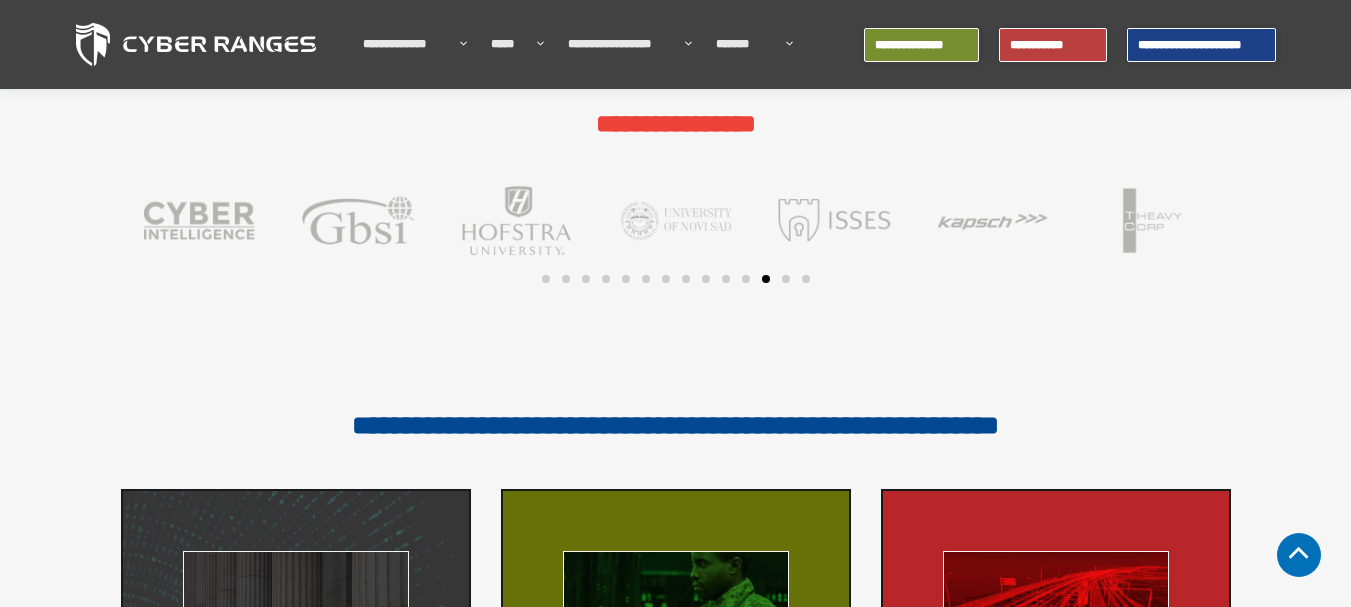 click at bounding box center (766, 279) 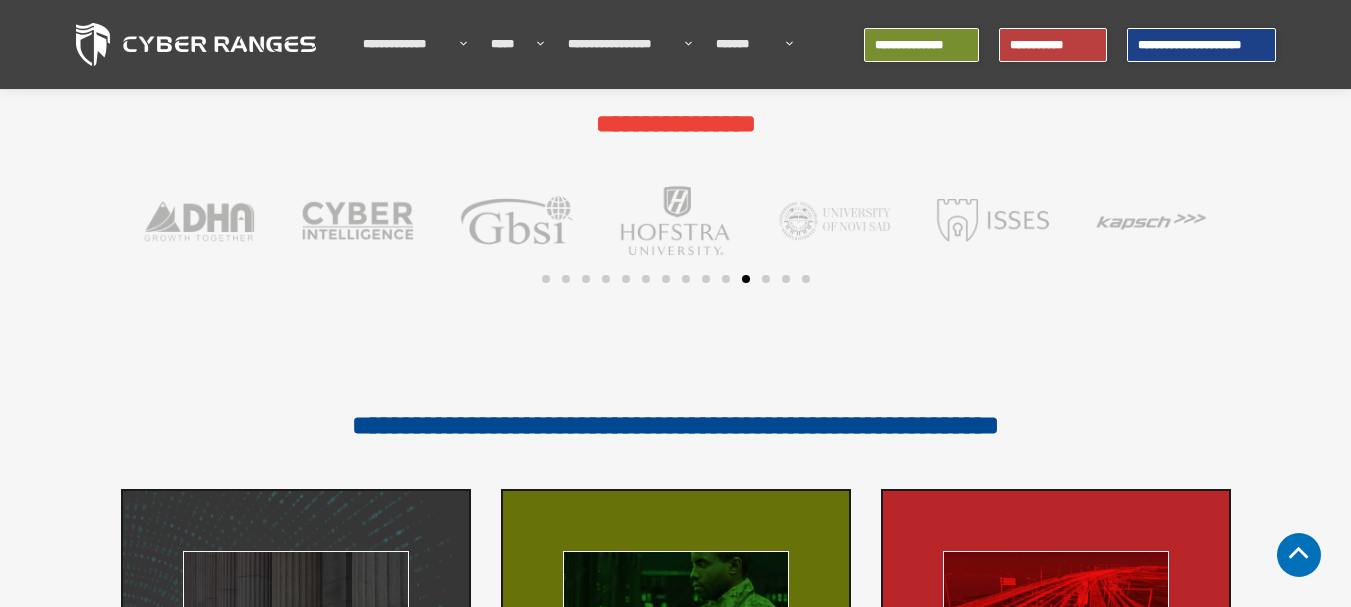 click at bounding box center [676, 279] 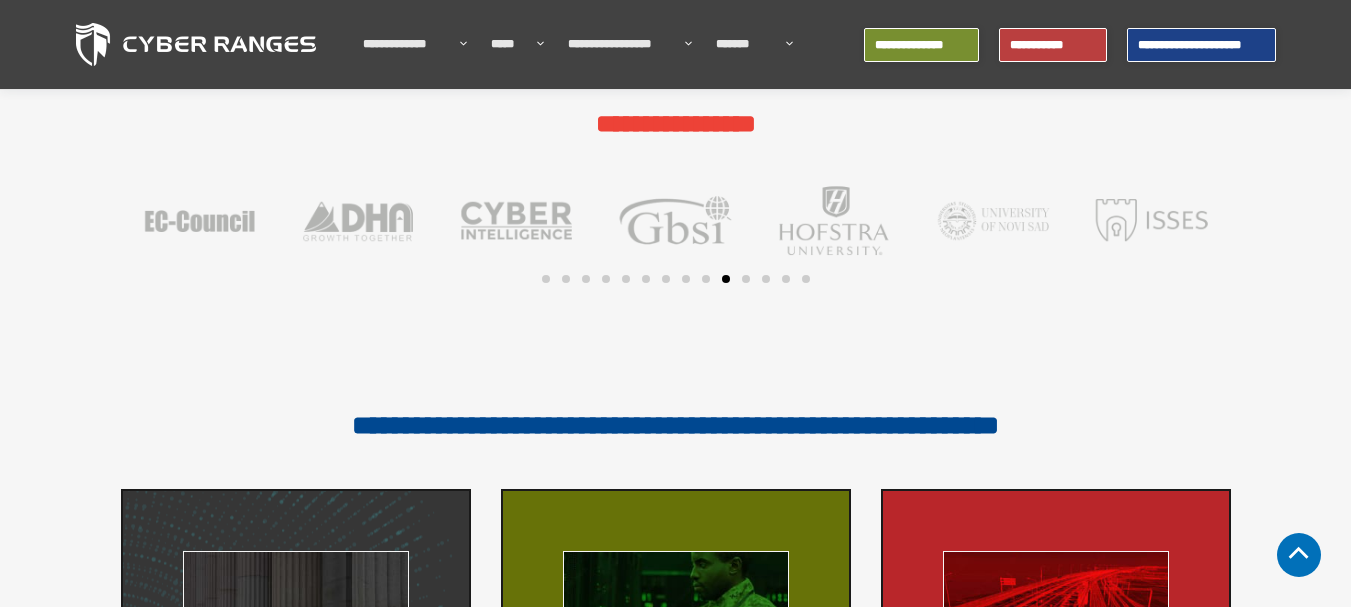 click at bounding box center (706, 279) 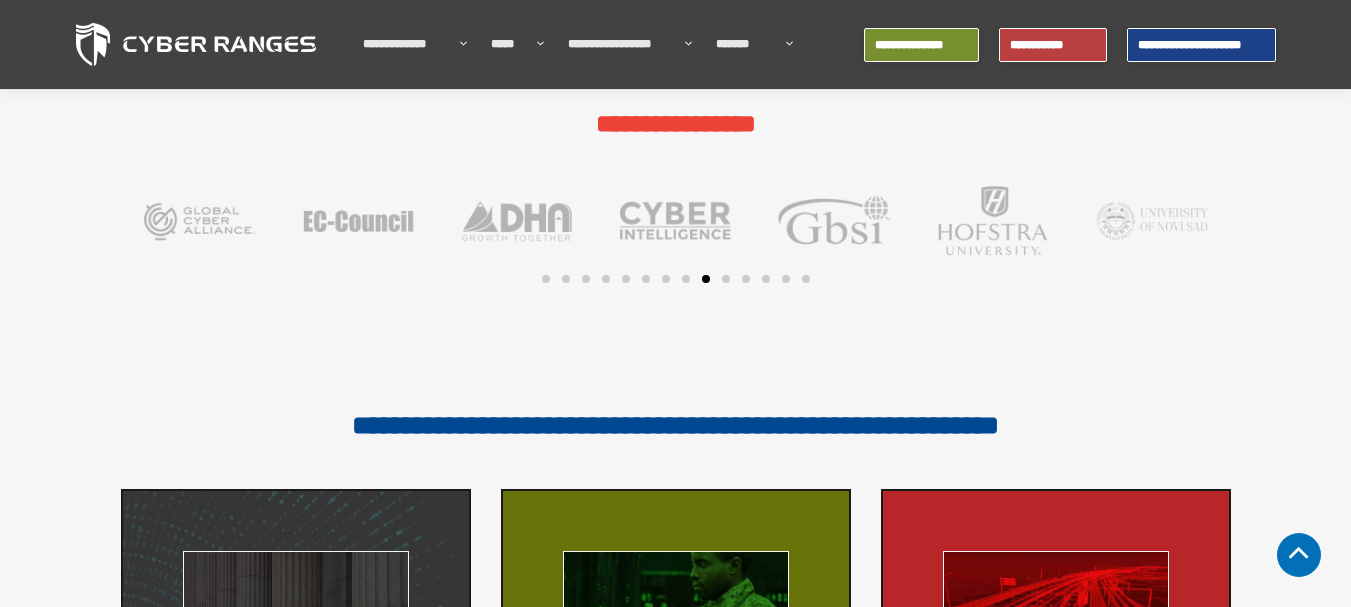 click at bounding box center (686, 279) 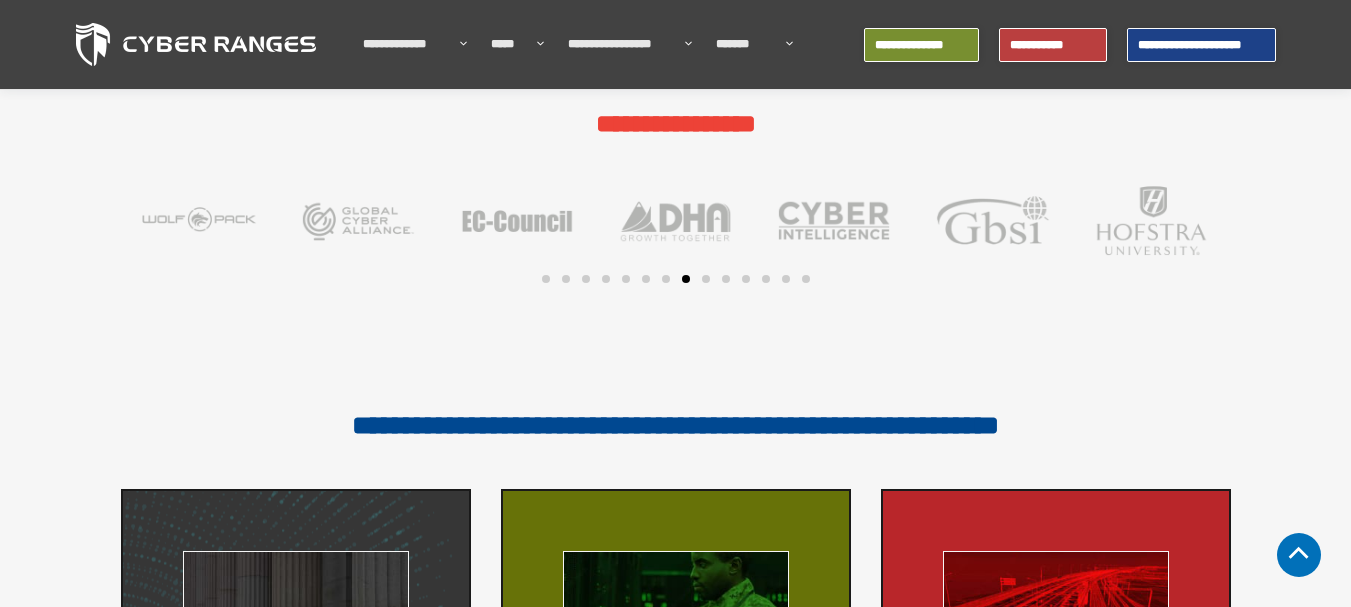 click at bounding box center [666, 279] 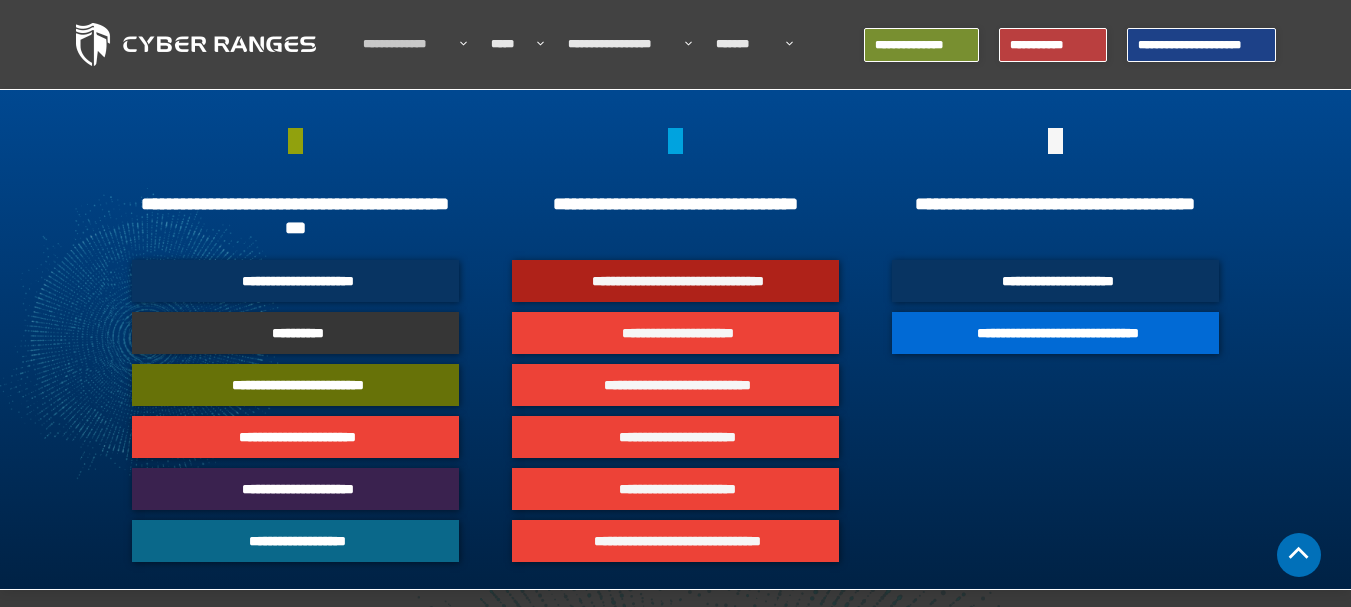 scroll, scrollTop: 7811, scrollLeft: 0, axis: vertical 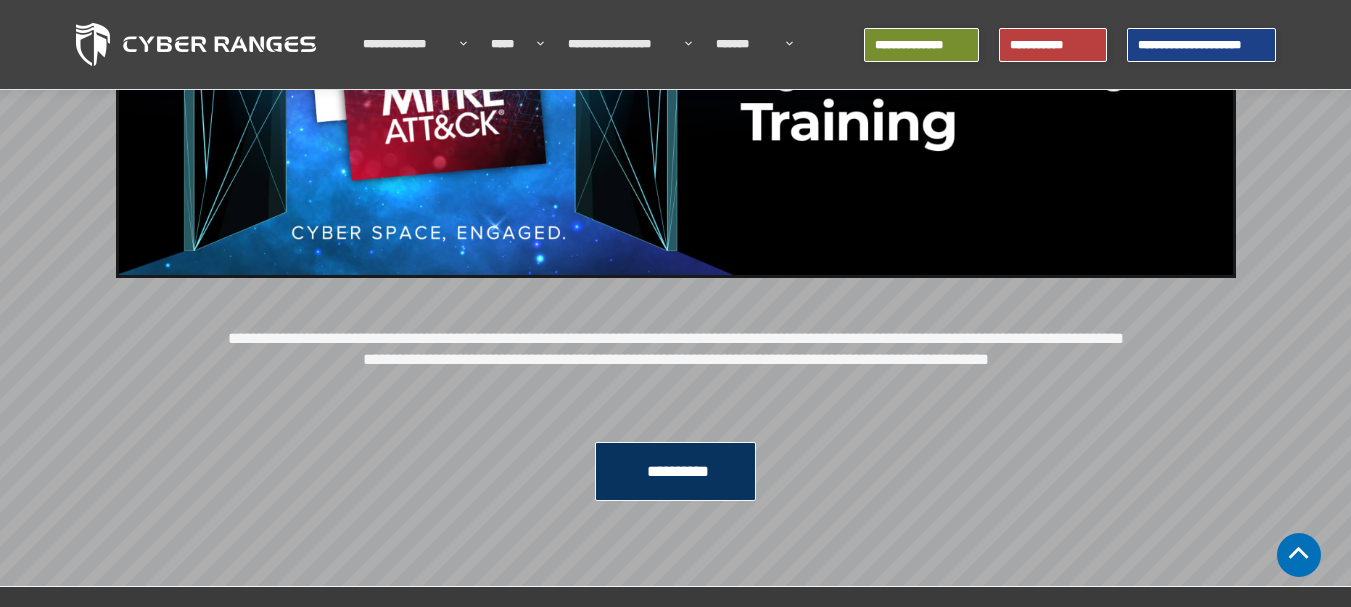 drag, startPoint x: 510, startPoint y: 460, endPoint x: 726, endPoint y: 495, distance: 218.81728 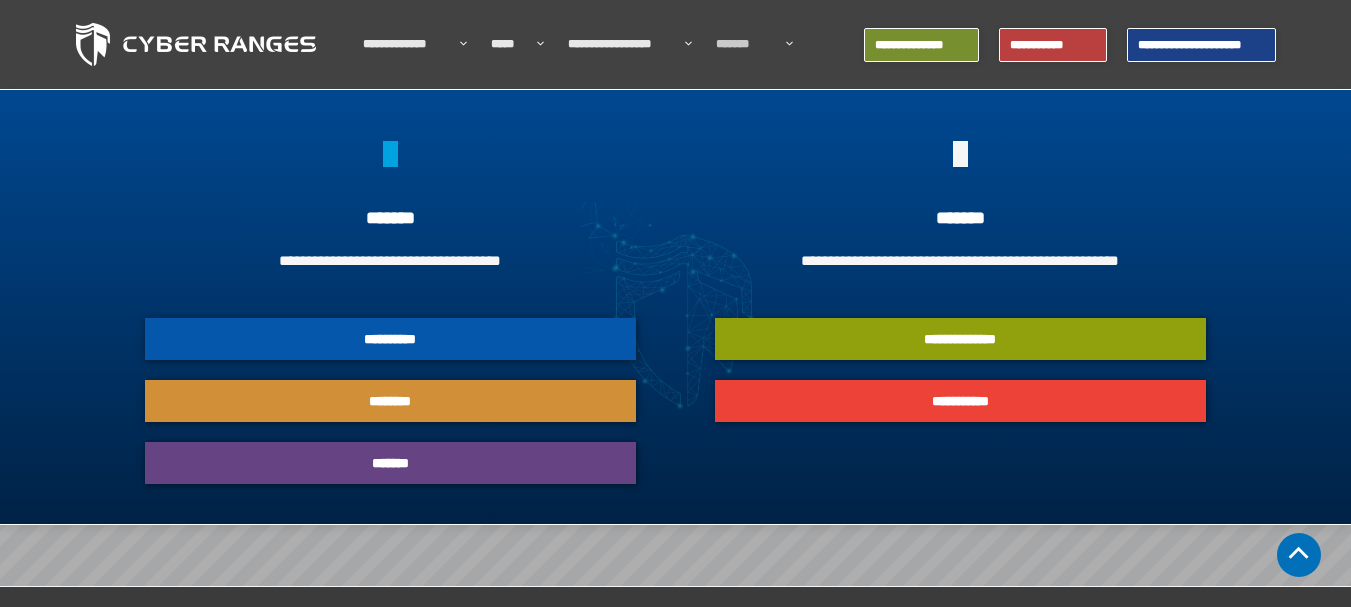 click on "********" at bounding box center (390, 401) 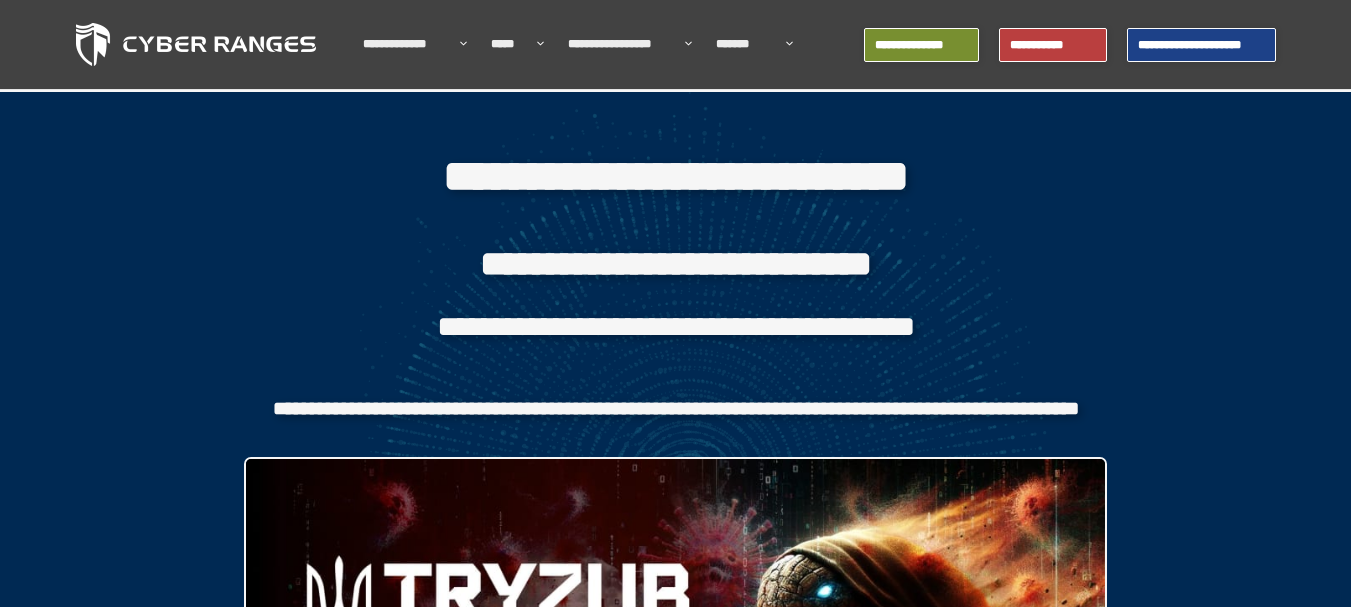 scroll, scrollTop: 0, scrollLeft: 0, axis: both 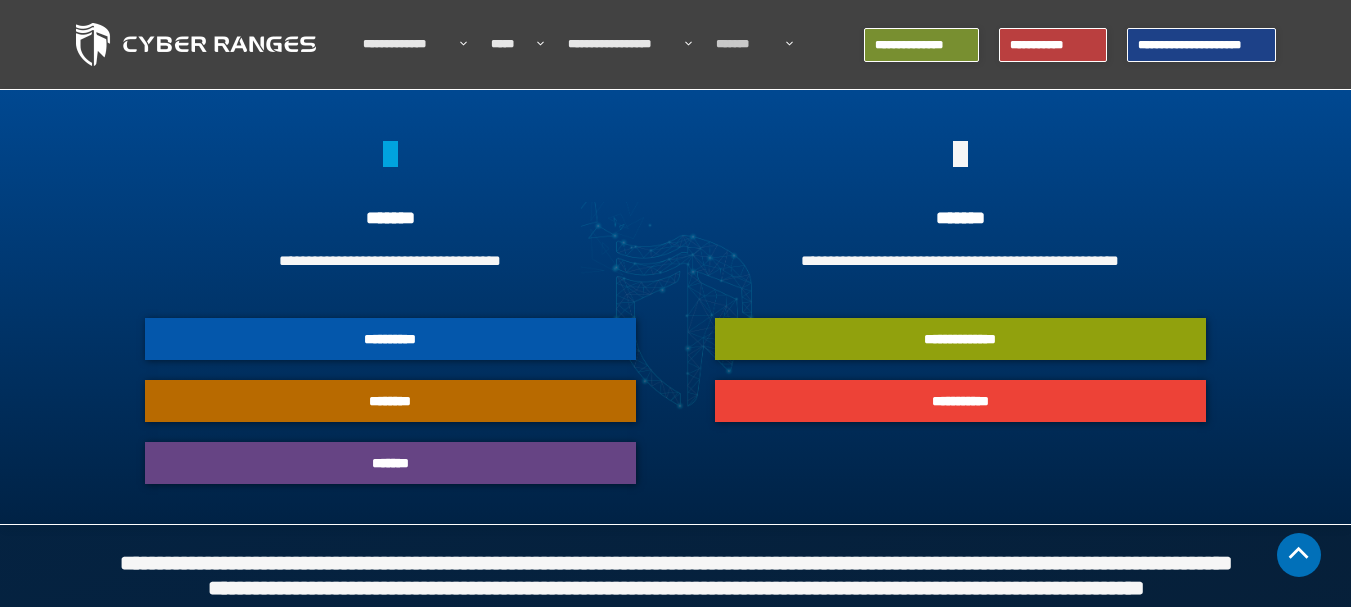click on "*******" at bounding box center [746, 44] 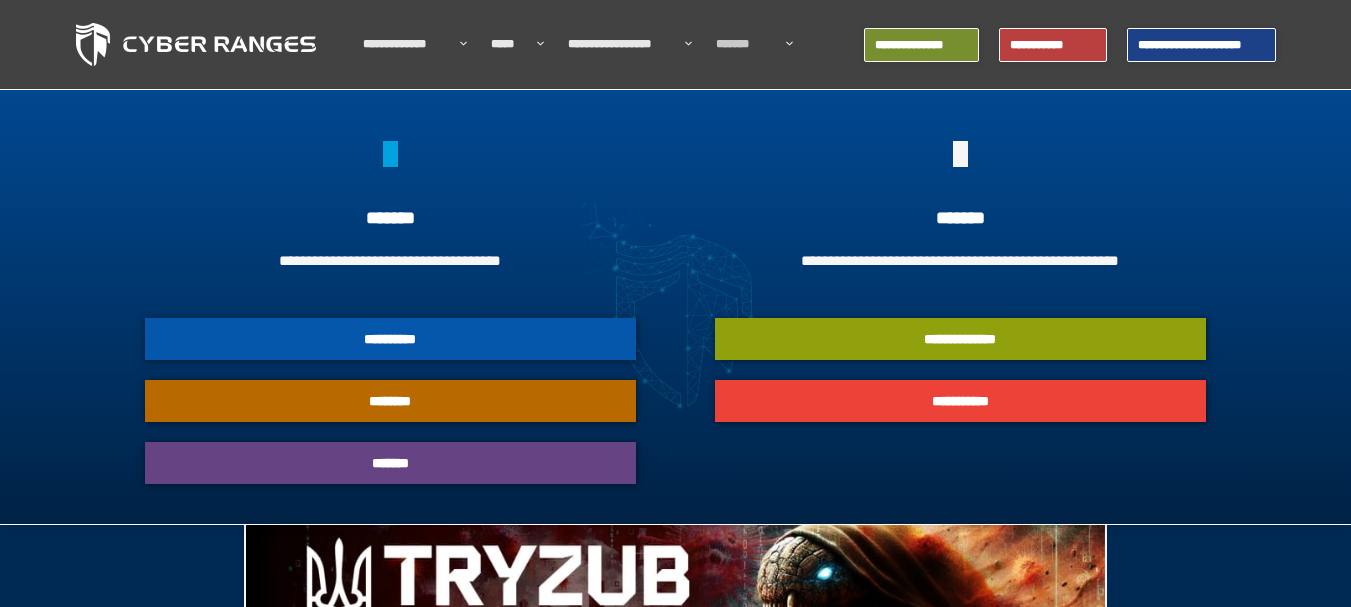 scroll, scrollTop: 0, scrollLeft: 0, axis: both 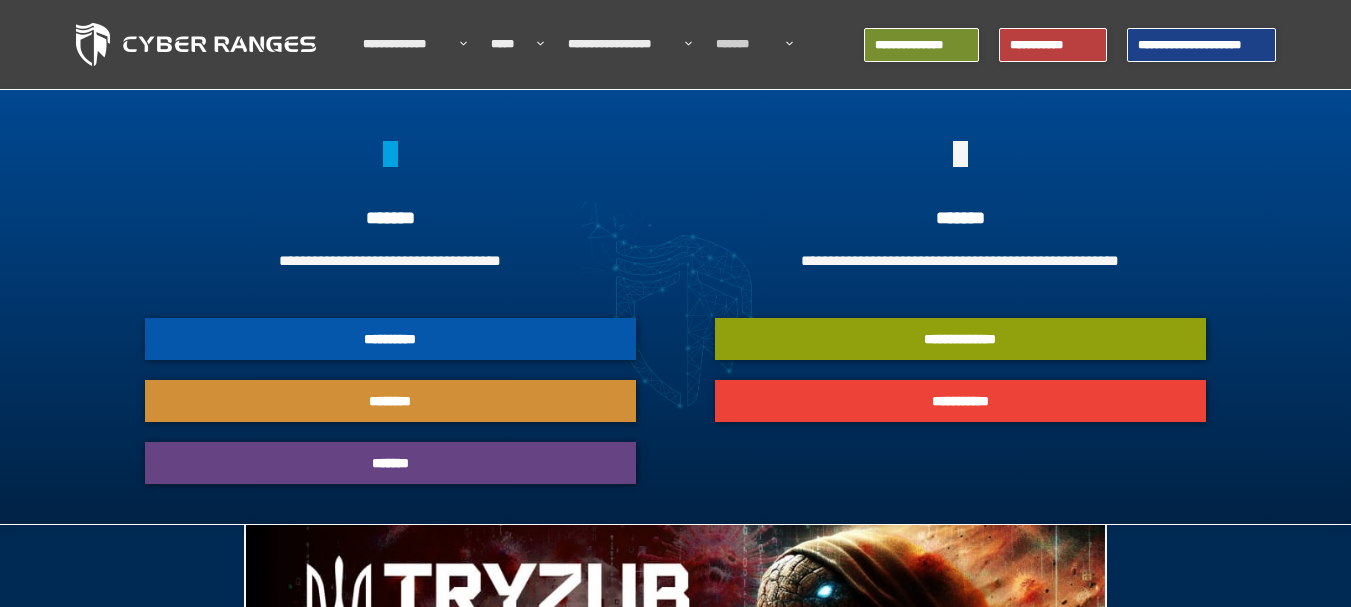 click on "********" at bounding box center (390, 401) 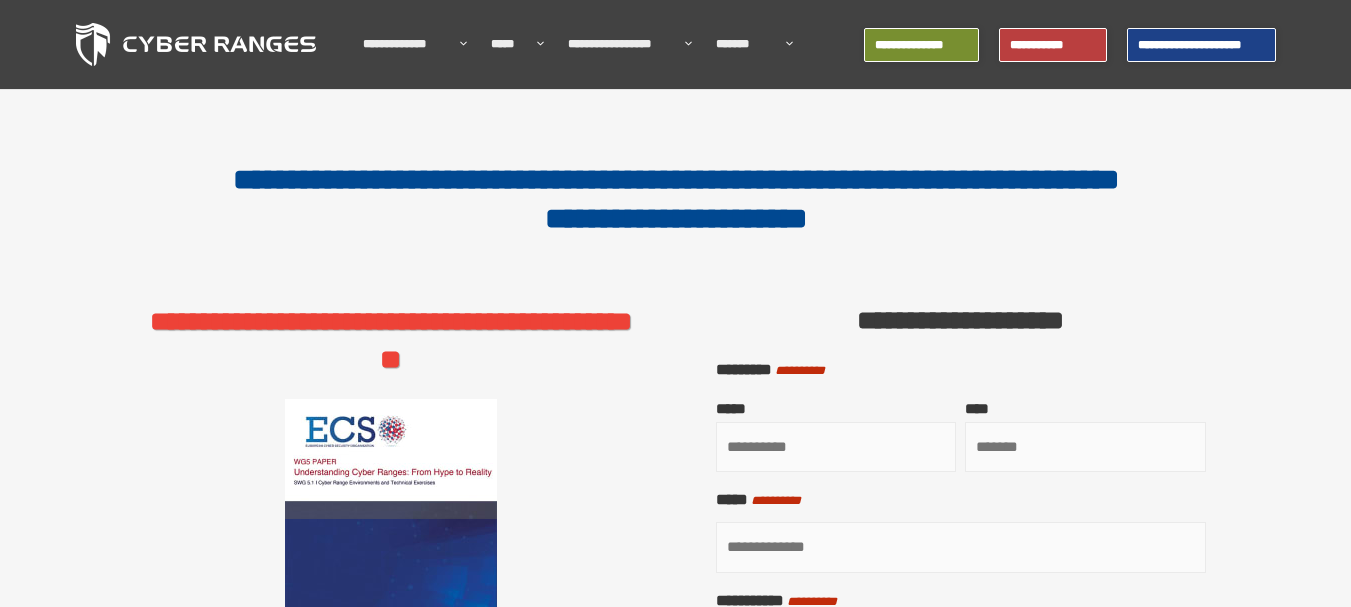 scroll, scrollTop: 0, scrollLeft: 0, axis: both 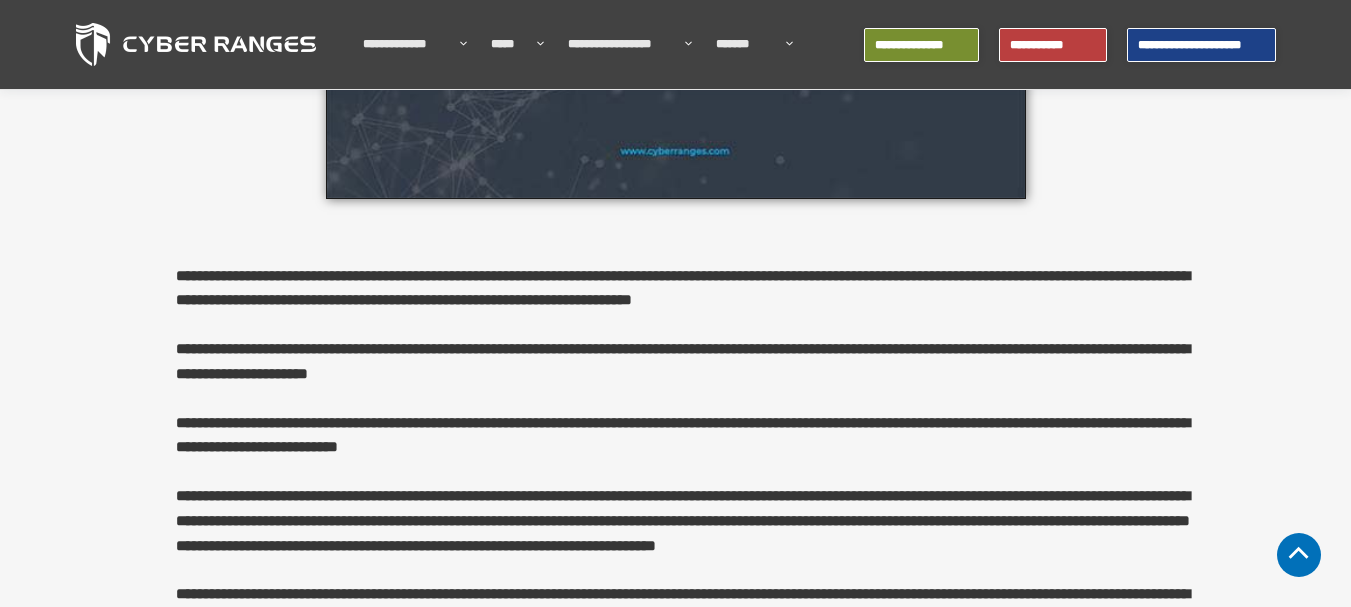 click on "**********" at bounding box center [683, 288] 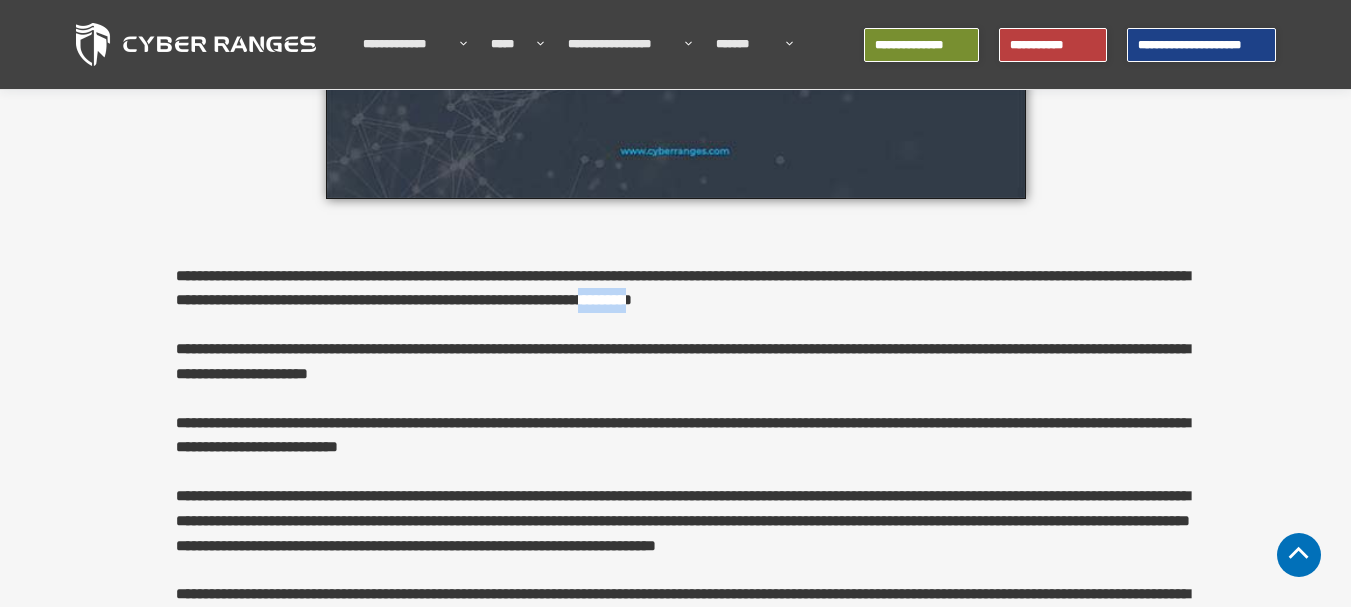 click on "**********" at bounding box center [683, 288] 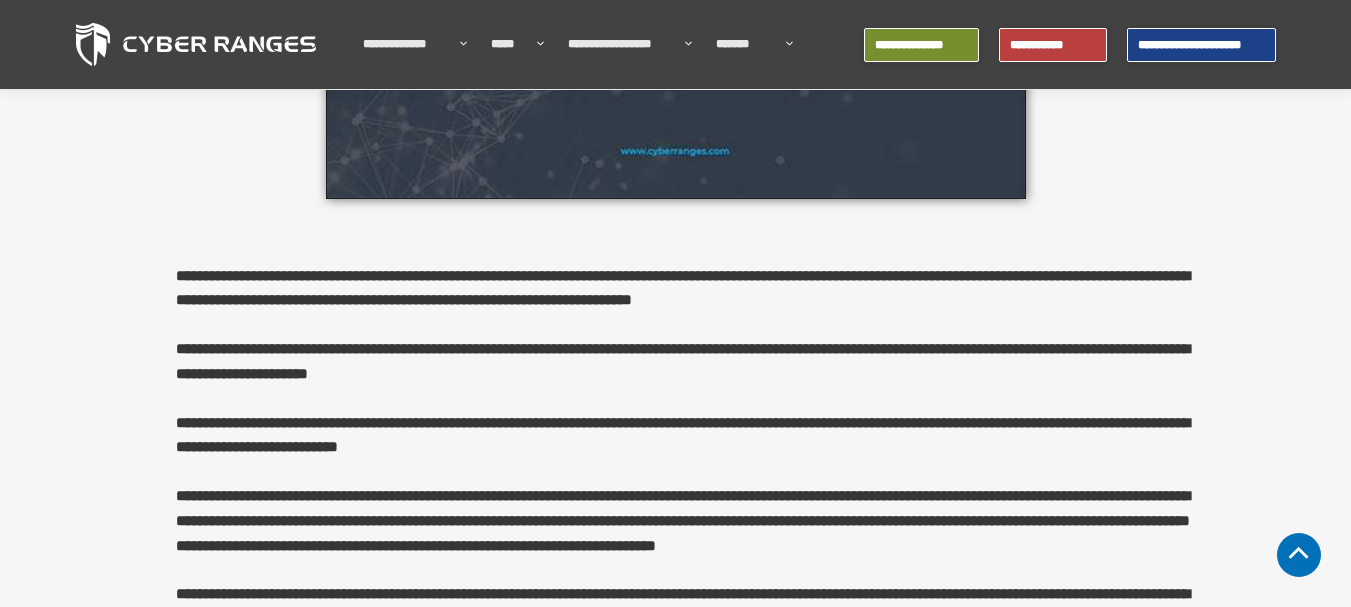 click on "**********" at bounding box center (675, 539) 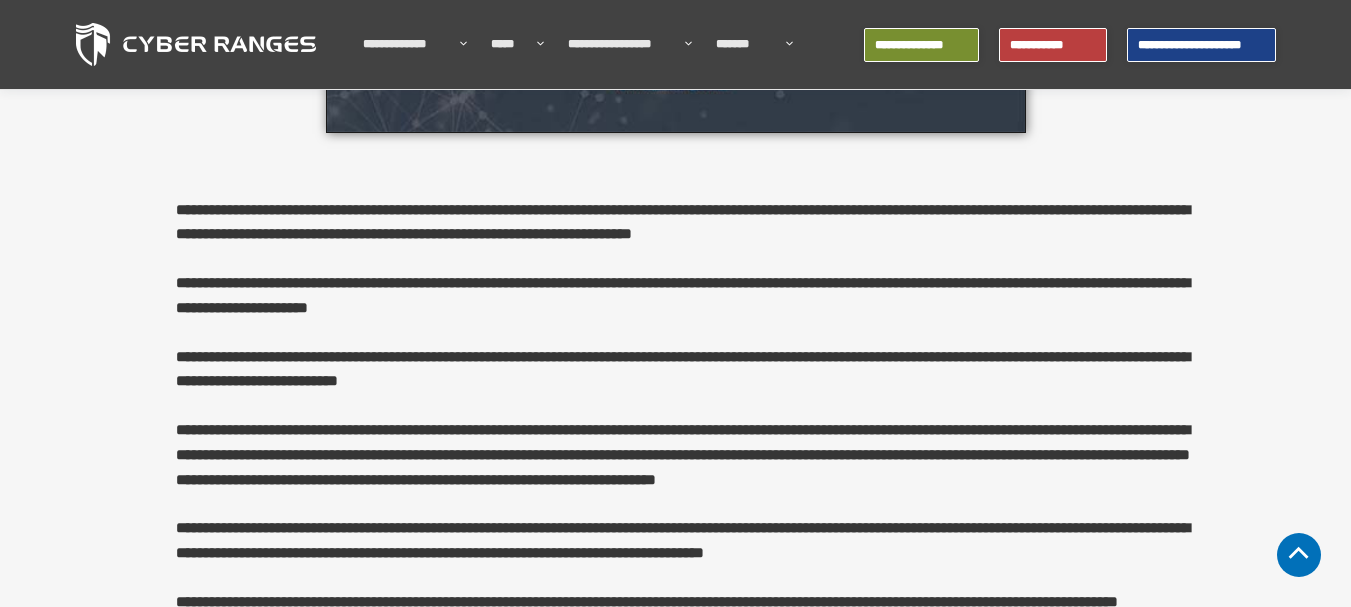 scroll, scrollTop: 500, scrollLeft: 0, axis: vertical 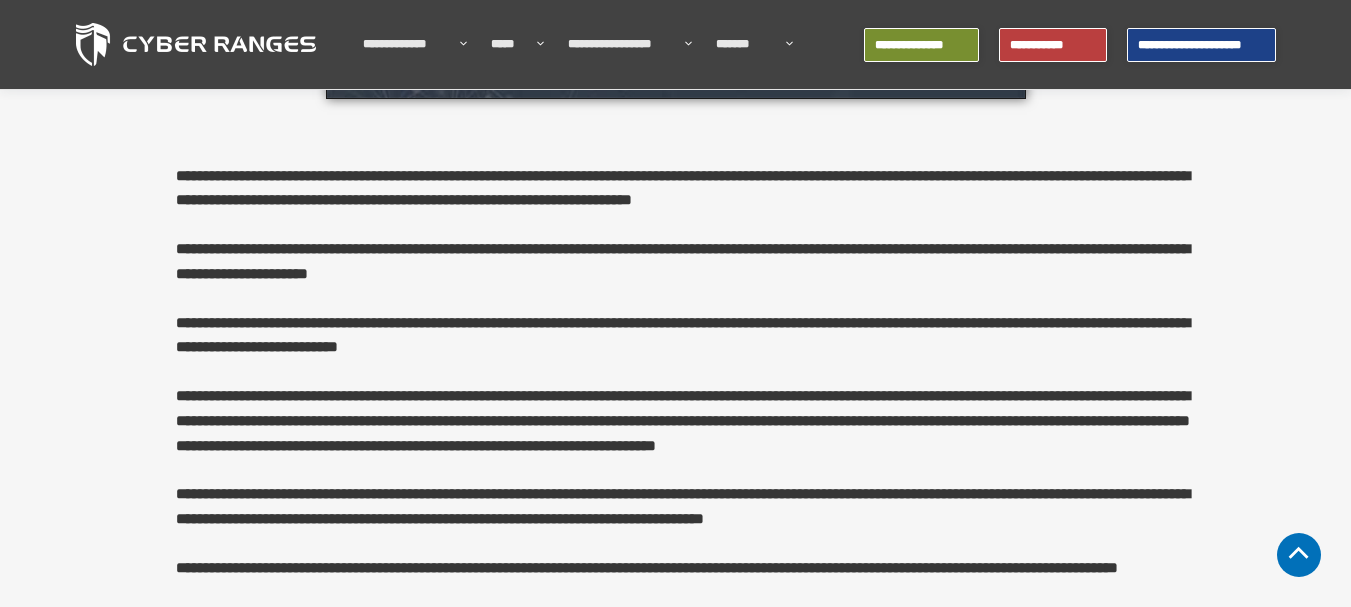 click on "**********" at bounding box center [683, 262] 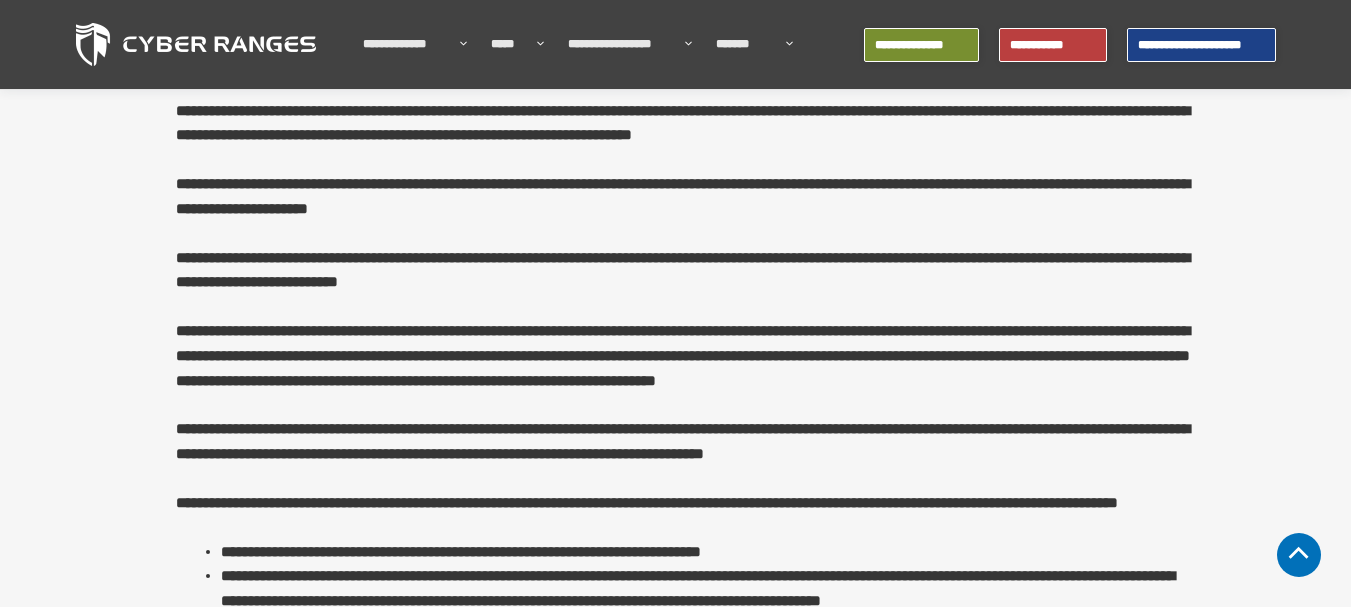 scroll, scrollTop: 600, scrollLeft: 0, axis: vertical 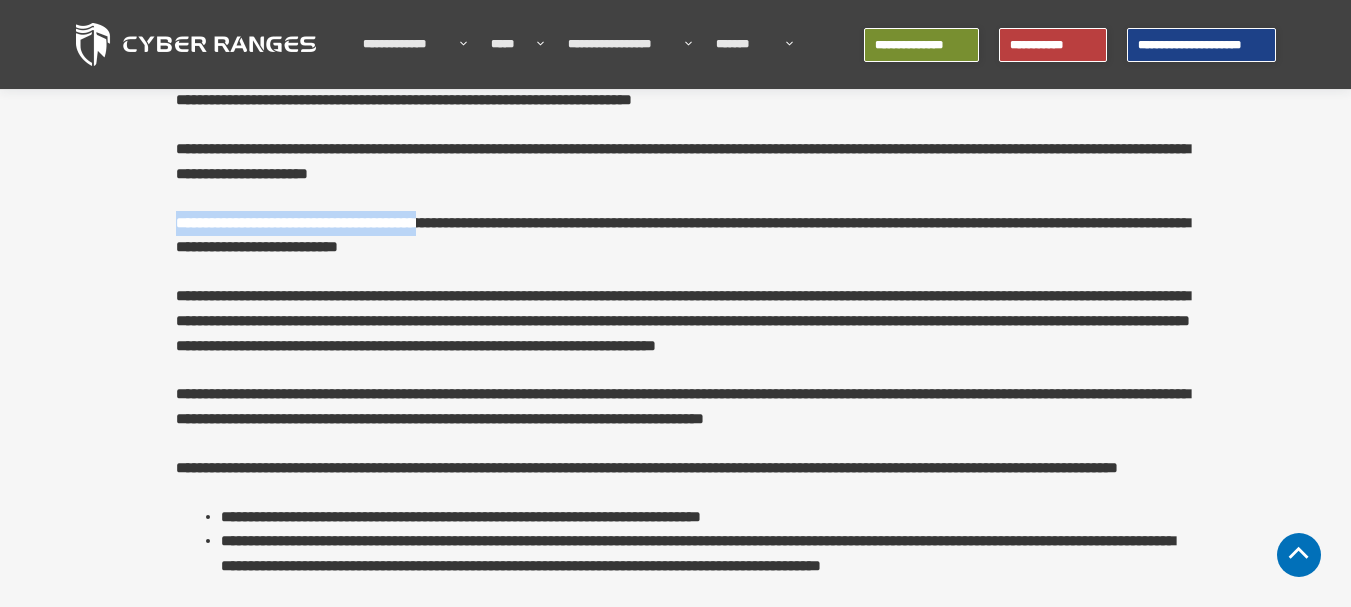 drag, startPoint x: 163, startPoint y: 217, endPoint x: 508, endPoint y: 217, distance: 345 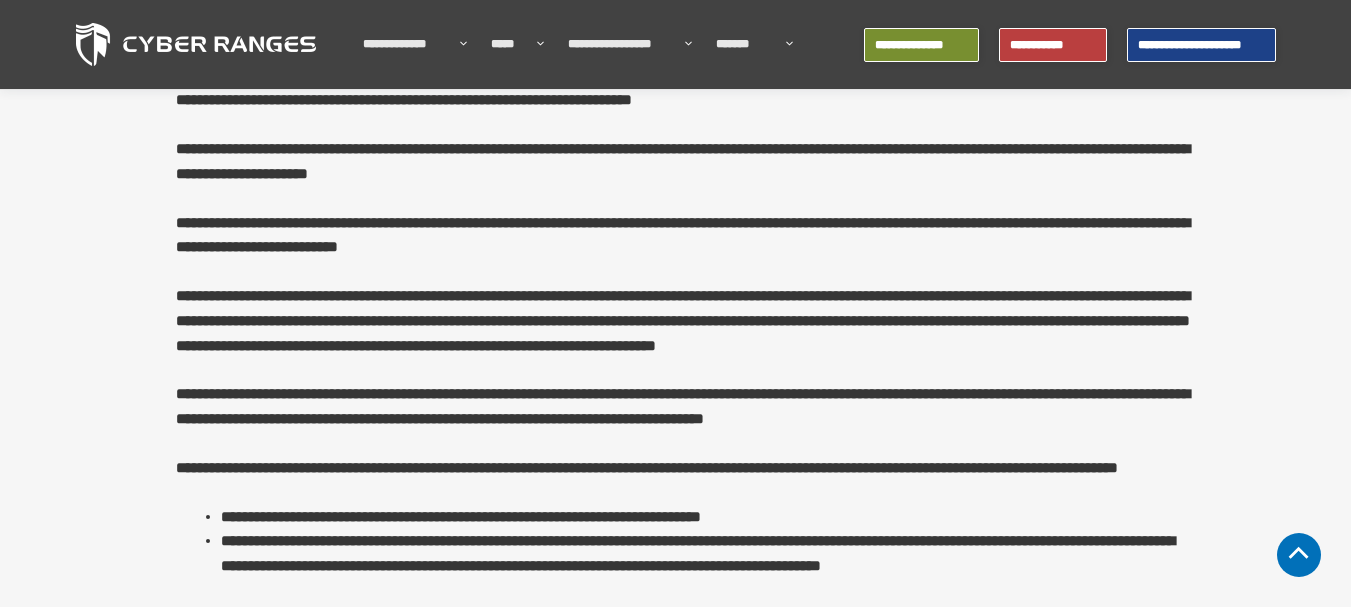 click on "**********" at bounding box center [683, 236] 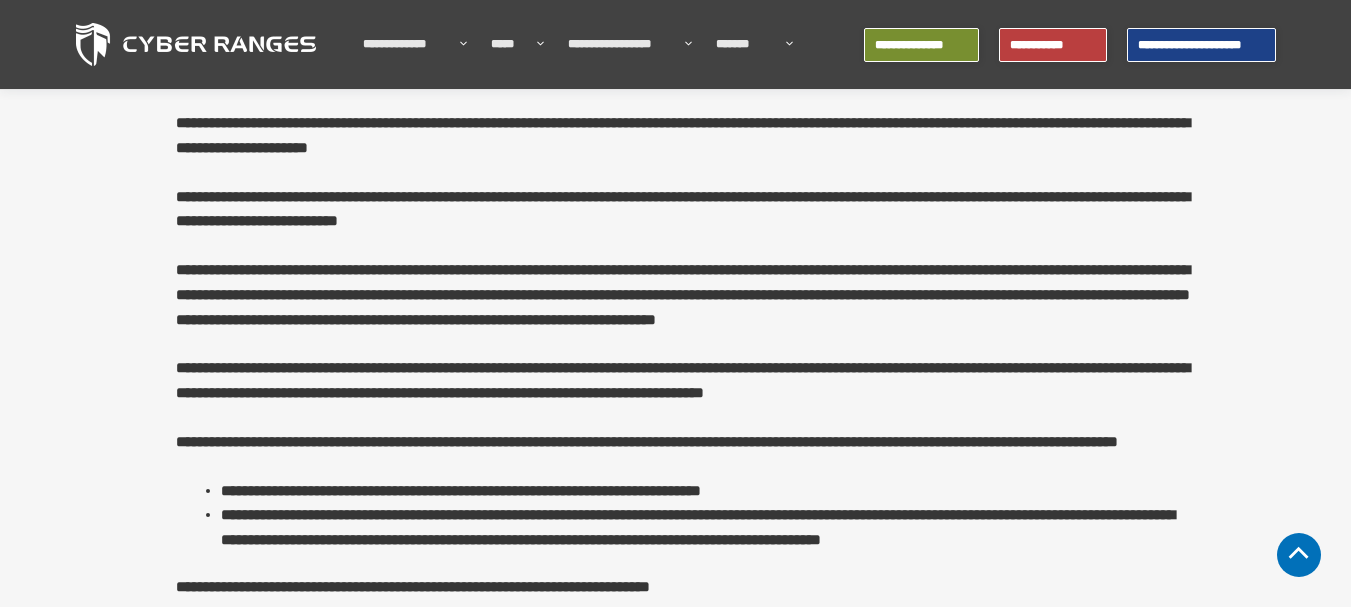 scroll, scrollTop: 700, scrollLeft: 0, axis: vertical 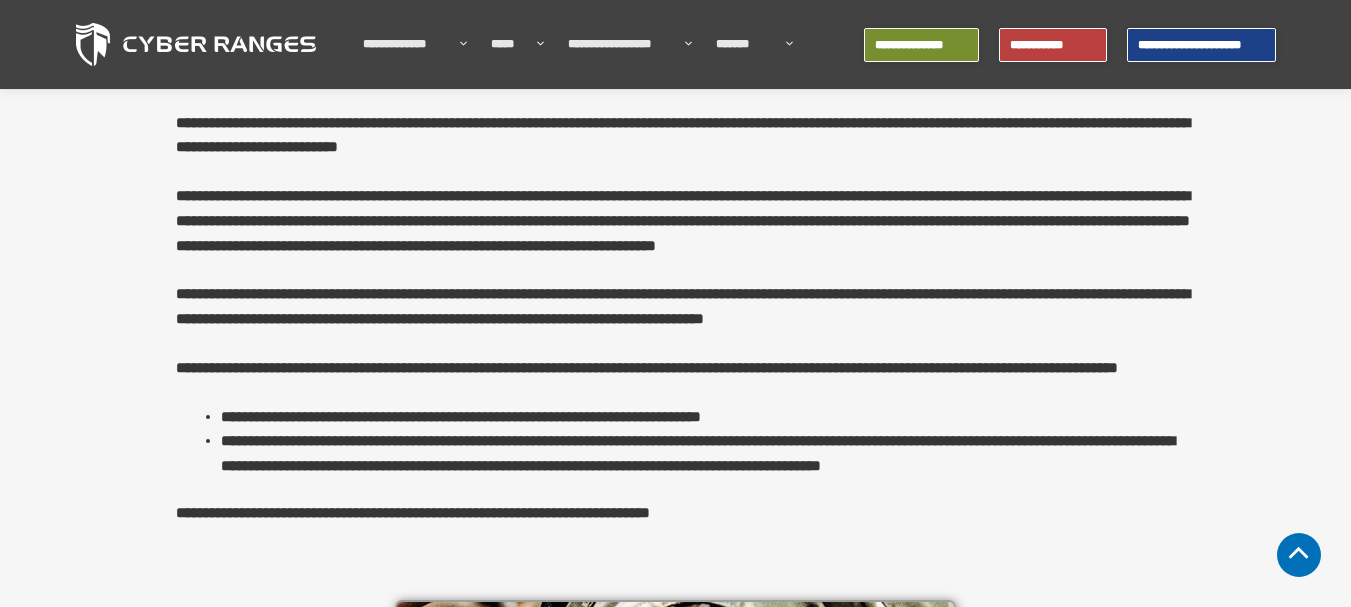 click on "**********" at bounding box center (675, 239) 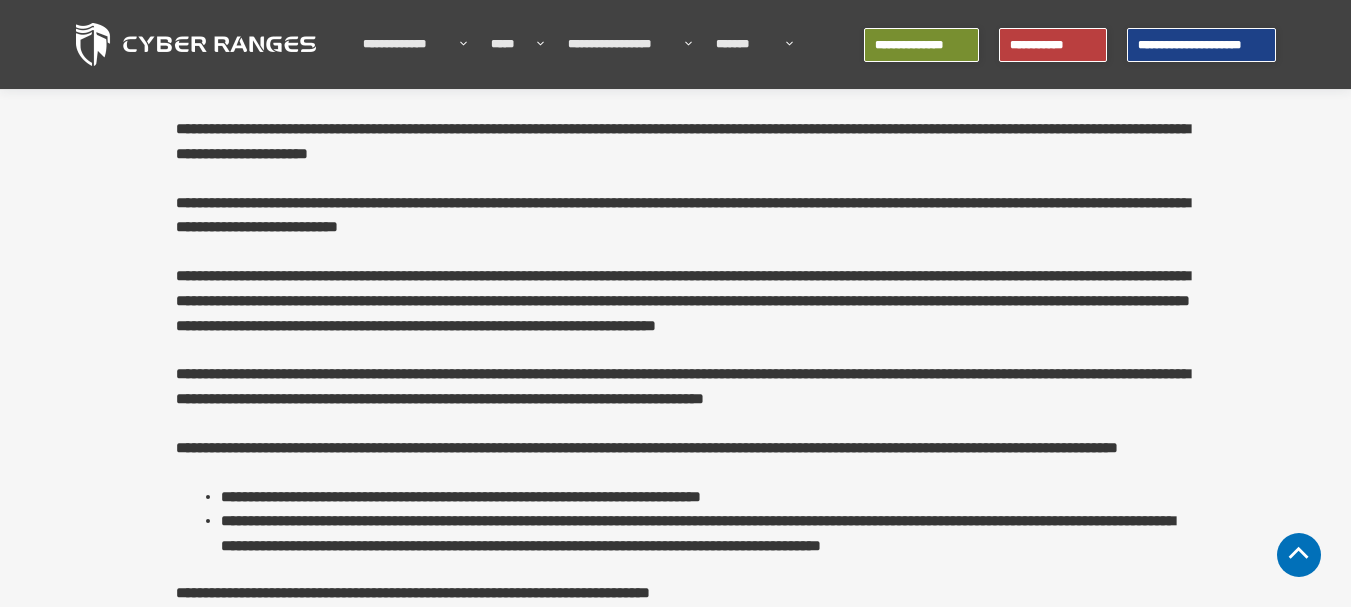 scroll, scrollTop: 600, scrollLeft: 0, axis: vertical 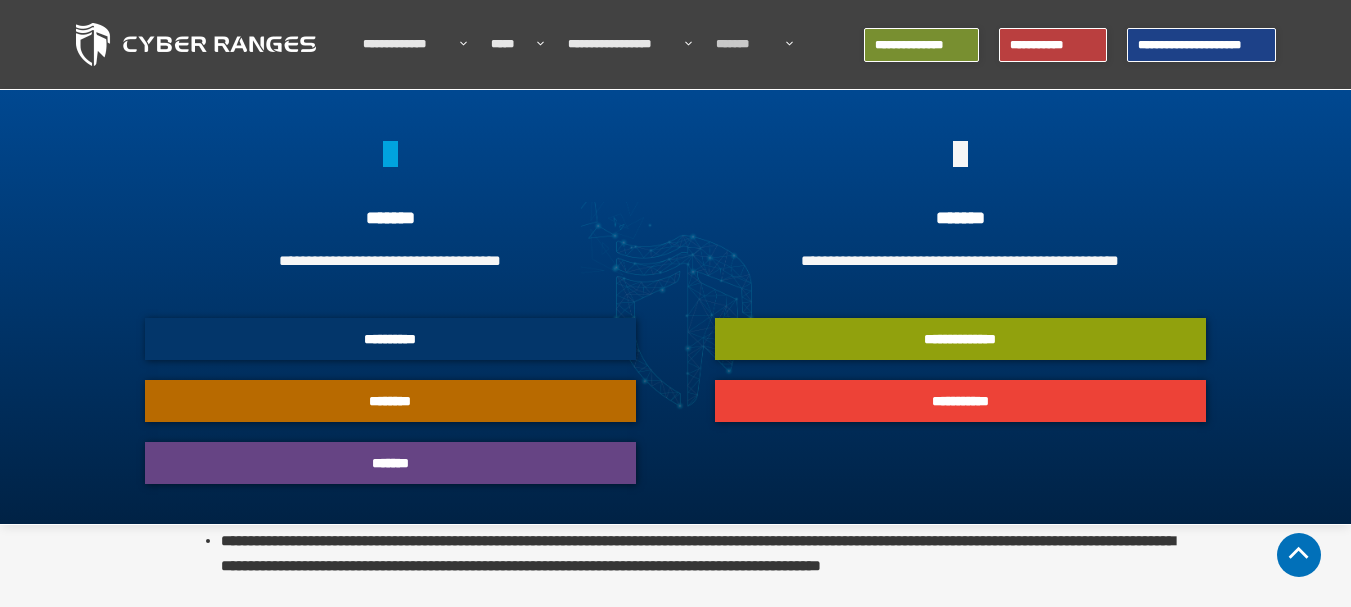 click on "**********" at bounding box center (390, 339) 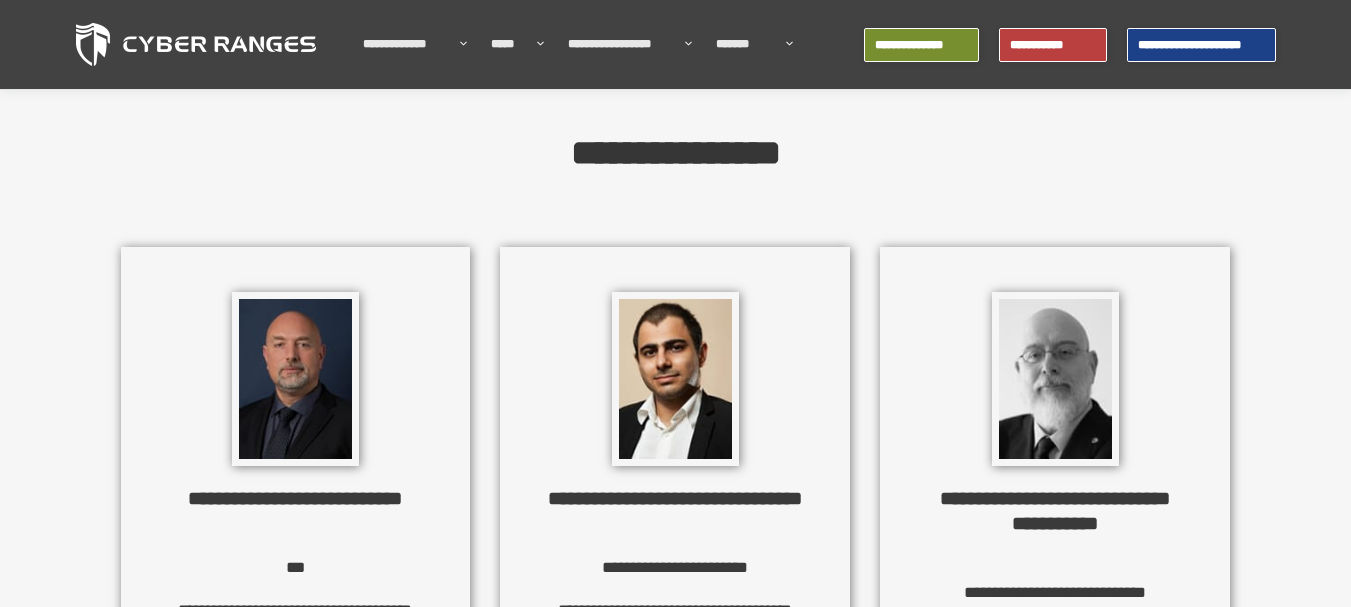scroll, scrollTop: 200, scrollLeft: 0, axis: vertical 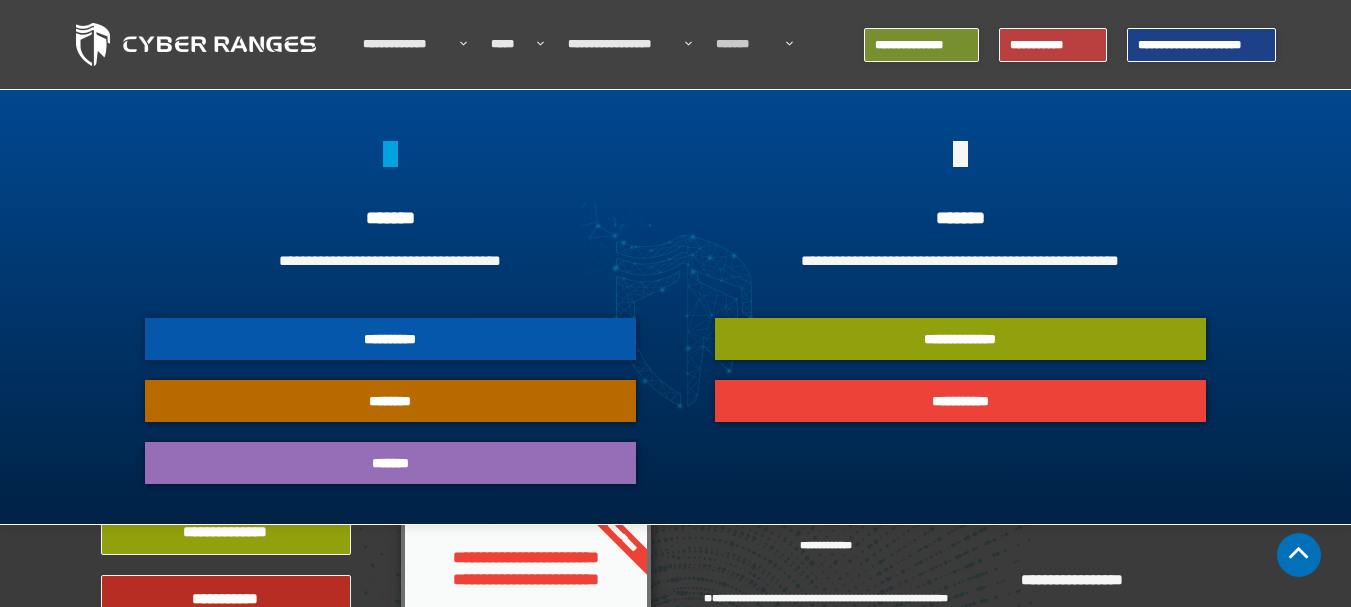click on "*******" at bounding box center (390, 463) 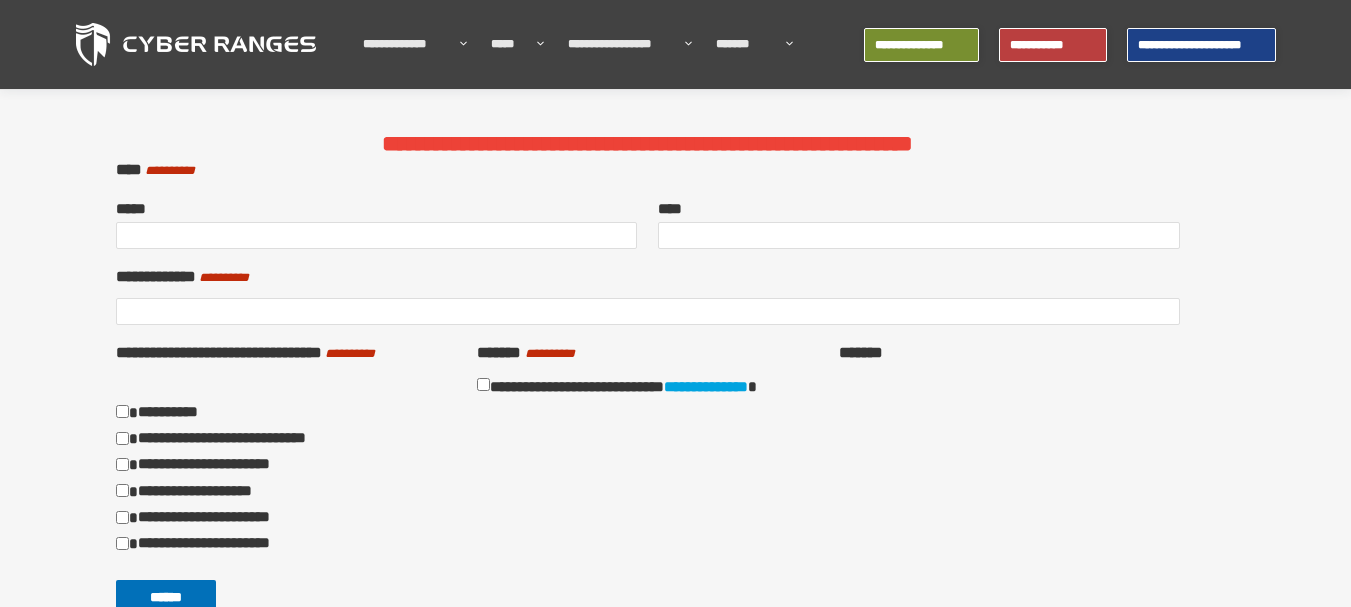 scroll, scrollTop: 200, scrollLeft: 0, axis: vertical 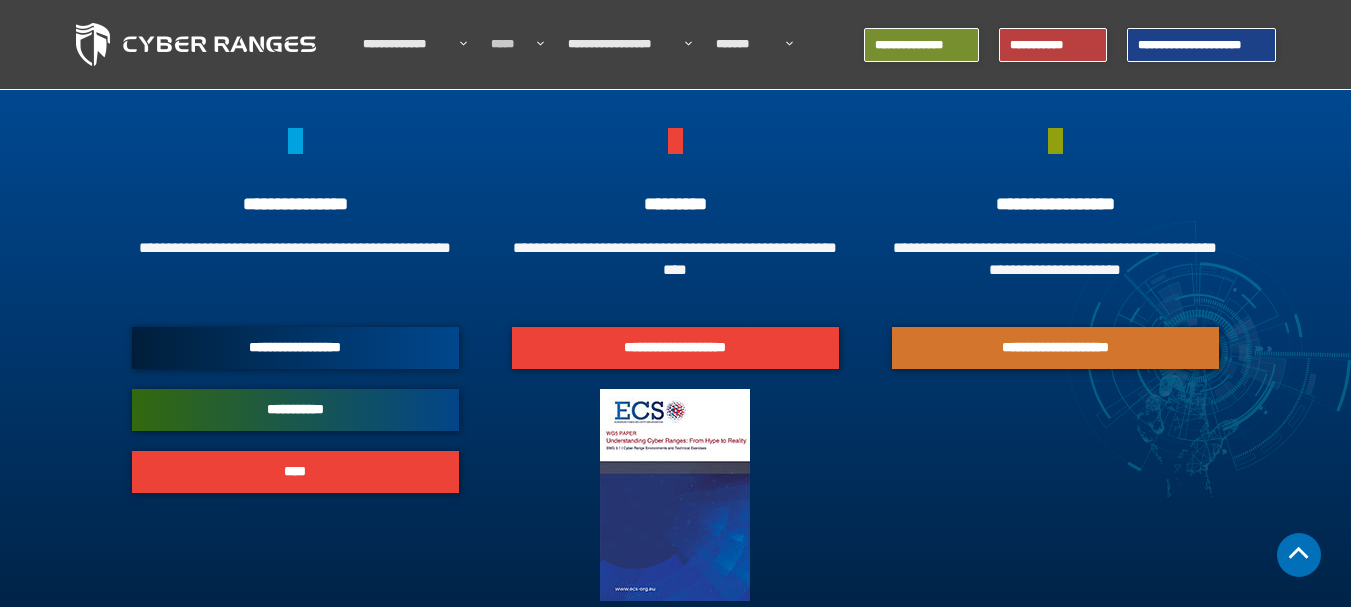 click on "**********" at bounding box center (295, 410) 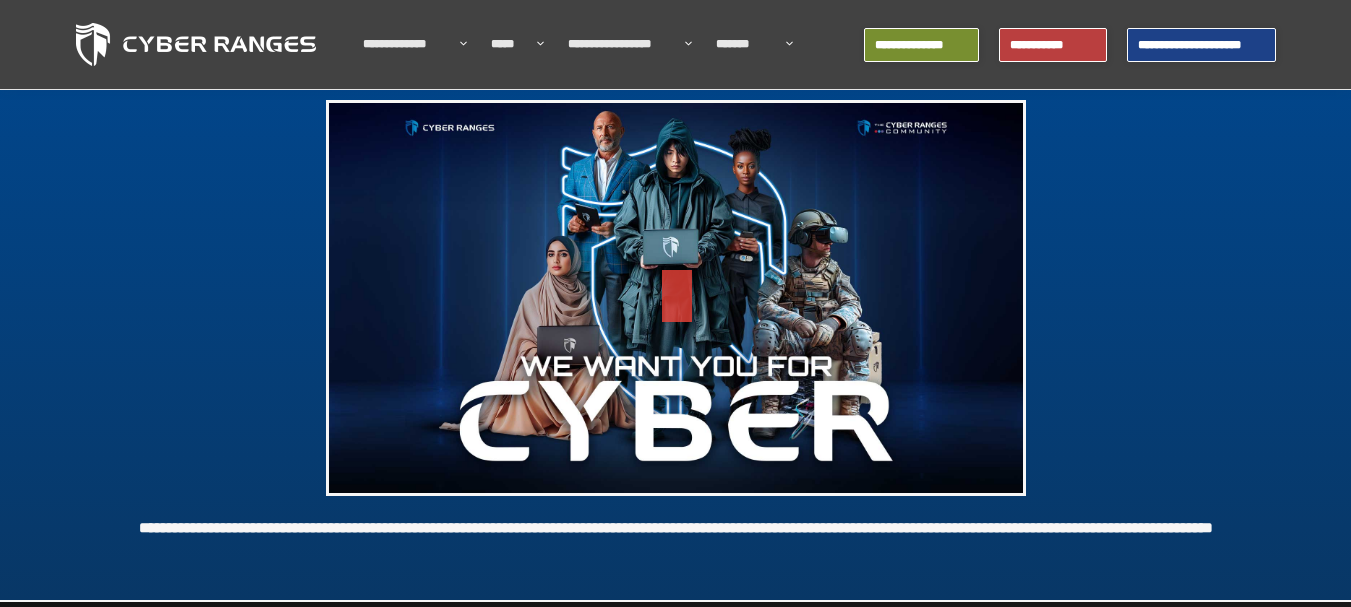 scroll, scrollTop: 100, scrollLeft: 0, axis: vertical 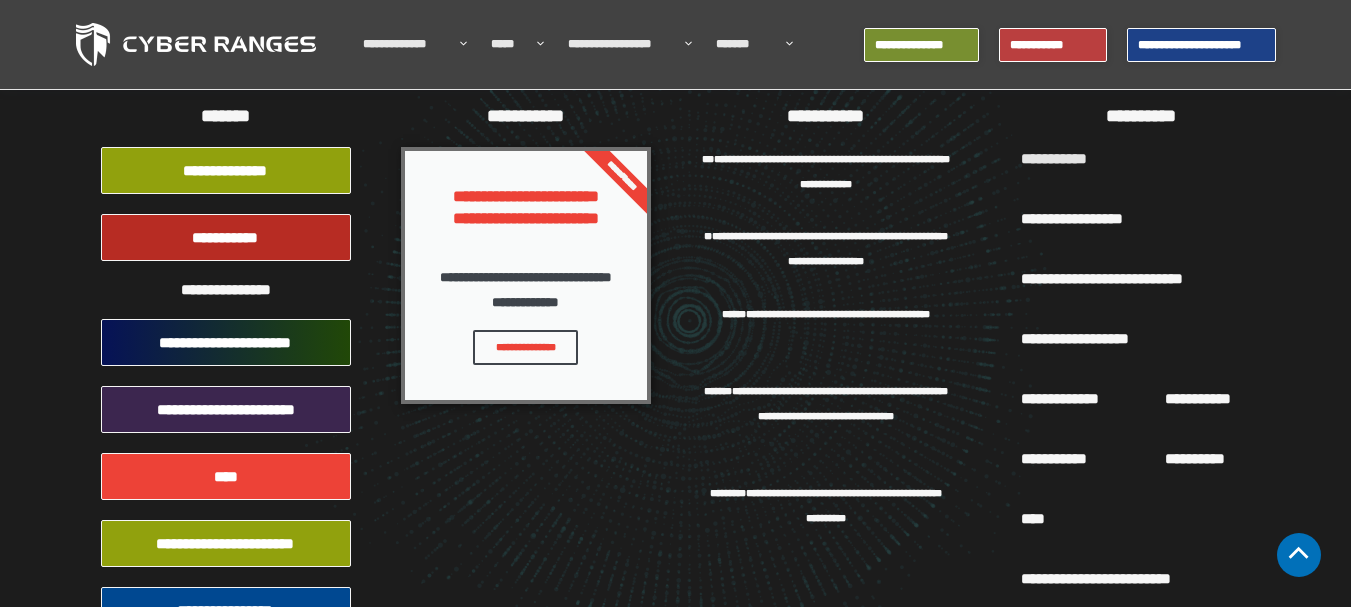click on "******" at bounding box center (734, 314) 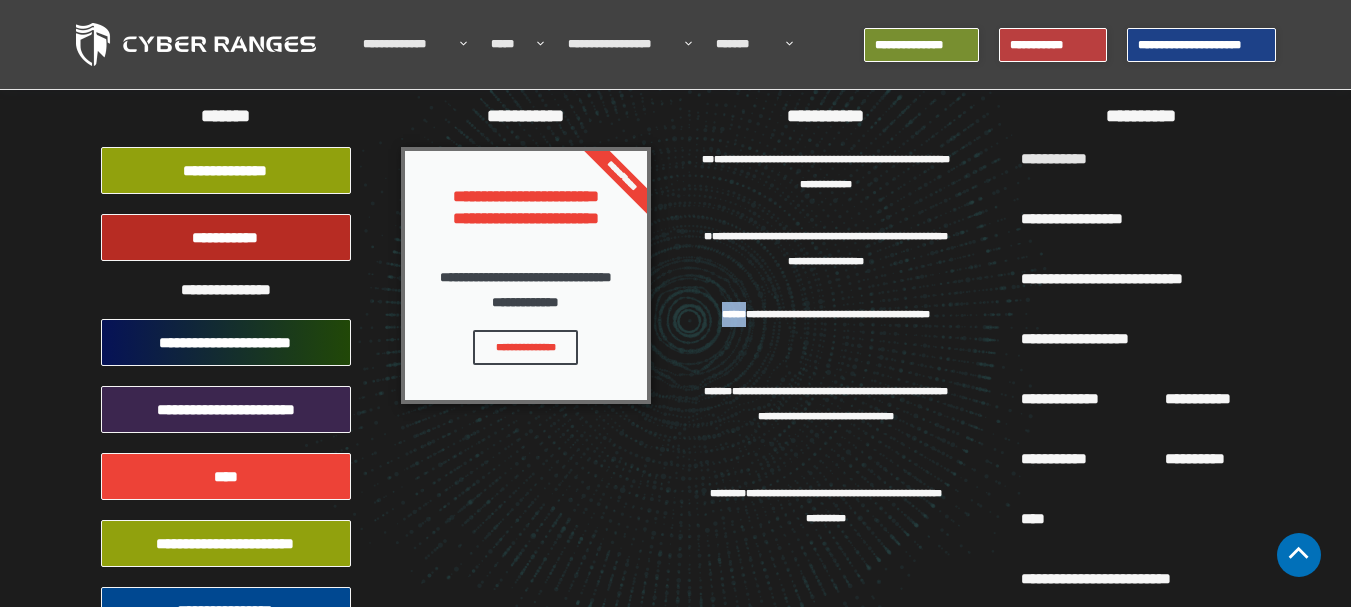 click on "******" at bounding box center (734, 314) 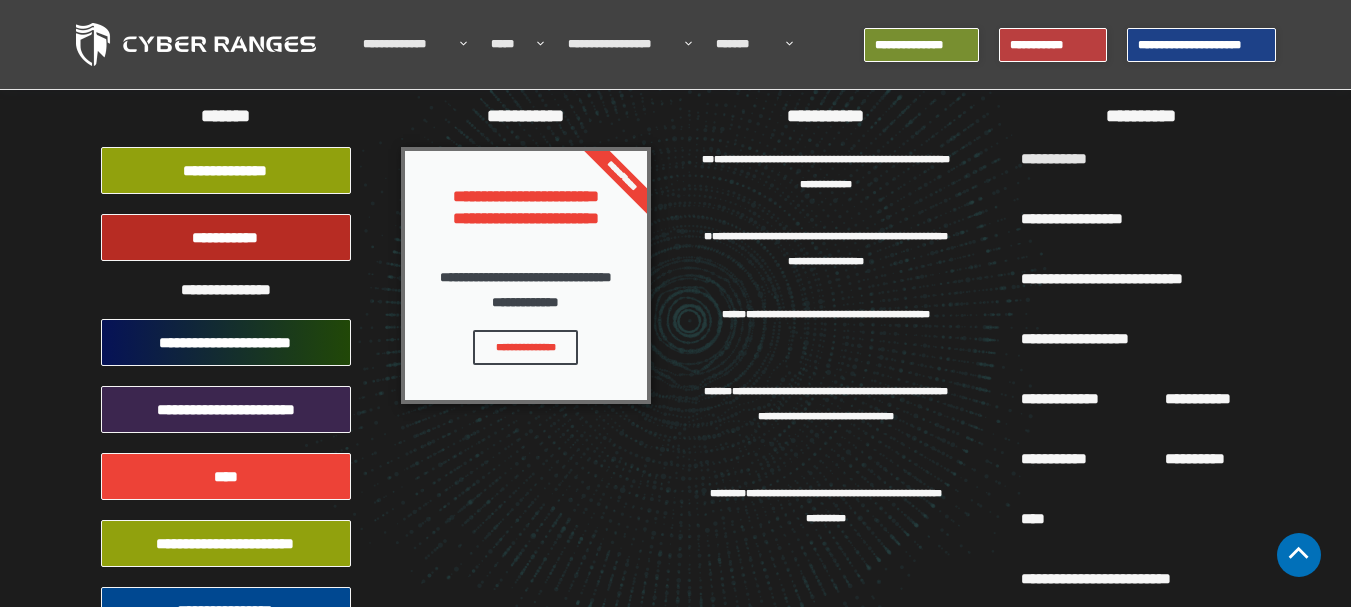 click on "**********" at bounding box center (826, 416) 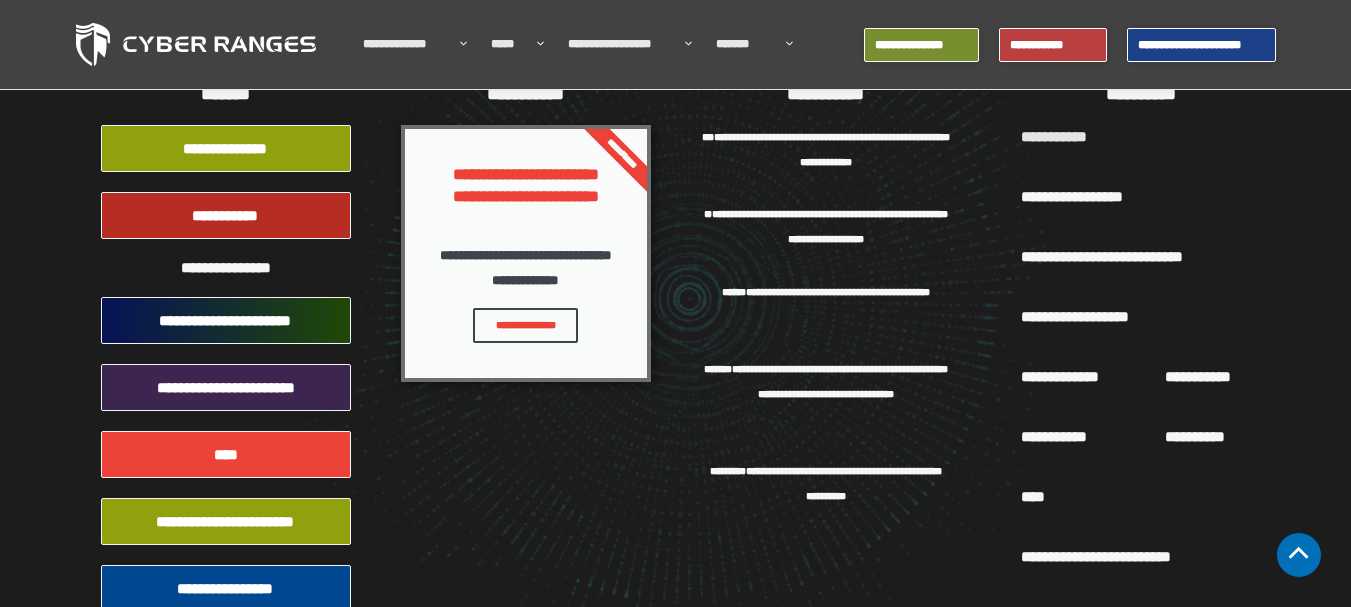 scroll, scrollTop: 11000, scrollLeft: 0, axis: vertical 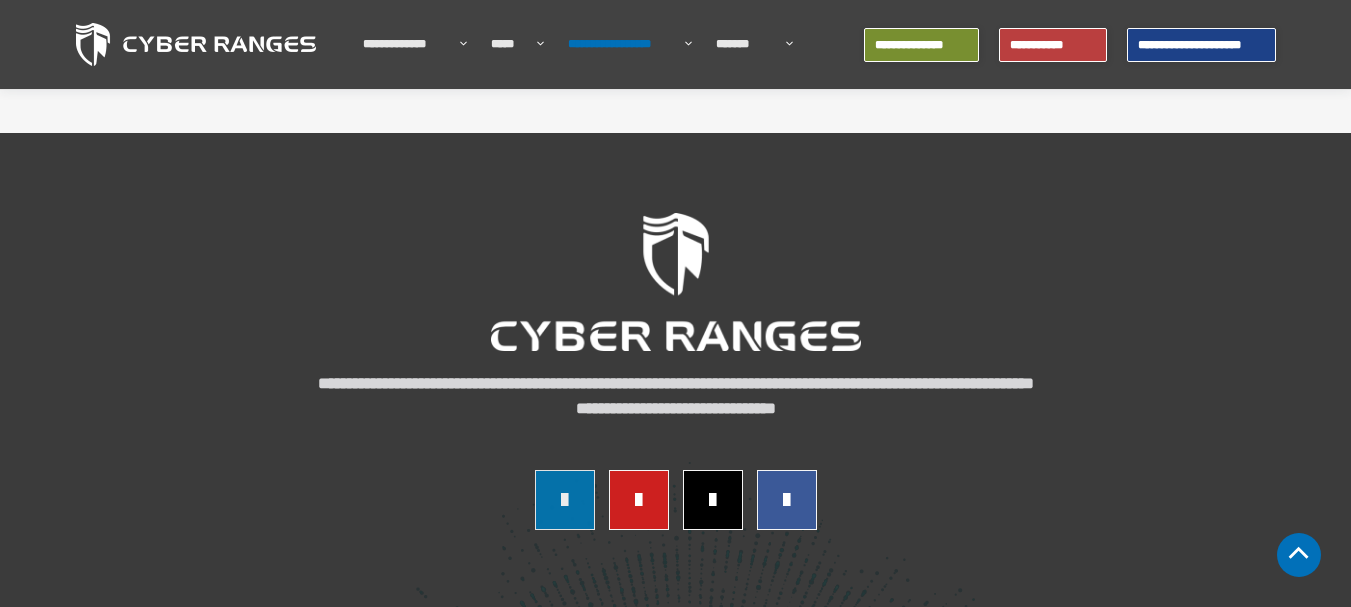 click at bounding box center [564, 499] 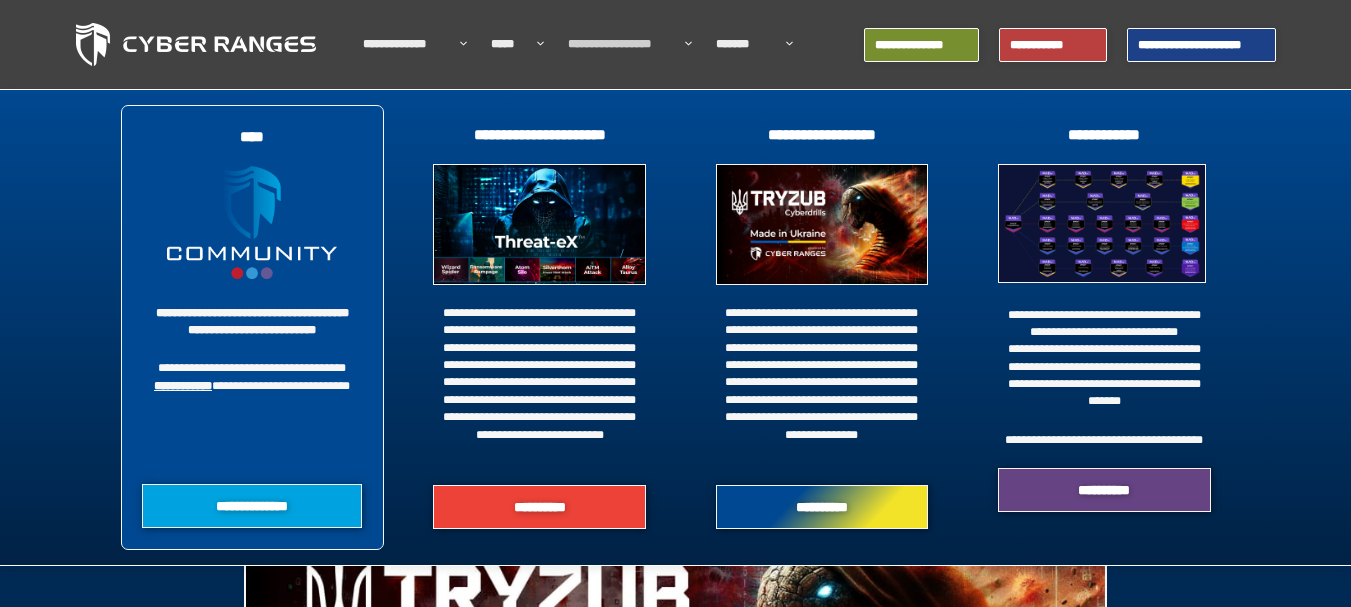 scroll, scrollTop: 0, scrollLeft: 0, axis: both 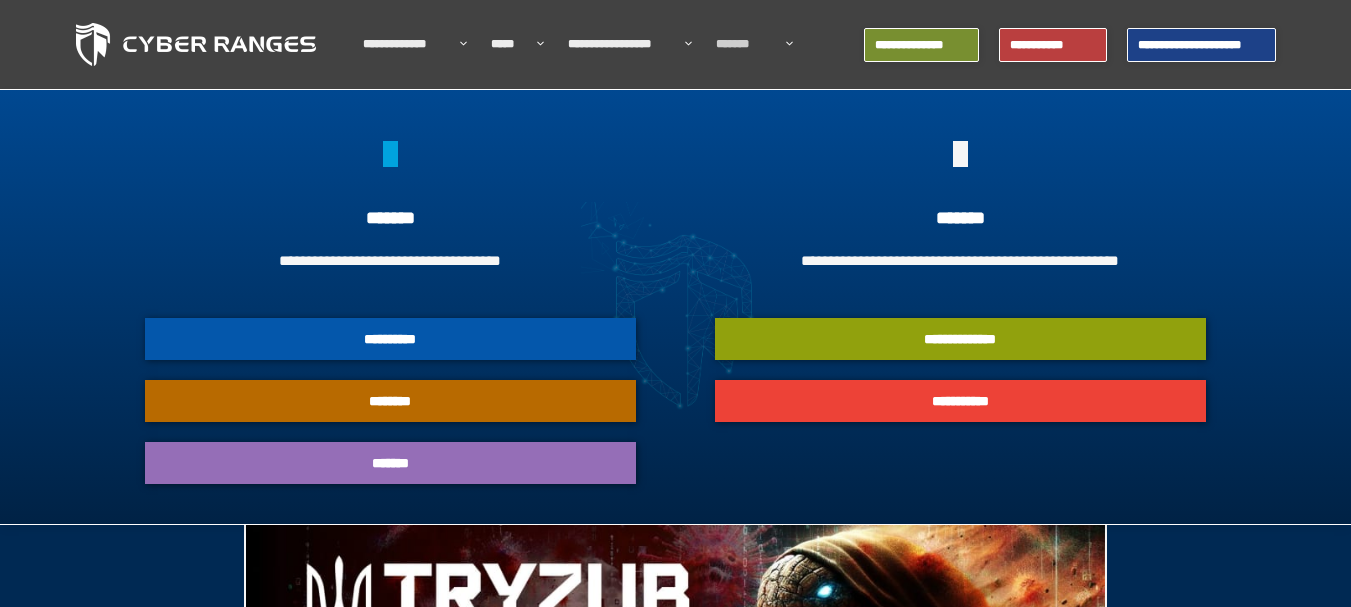 click on "*******" at bounding box center [390, 463] 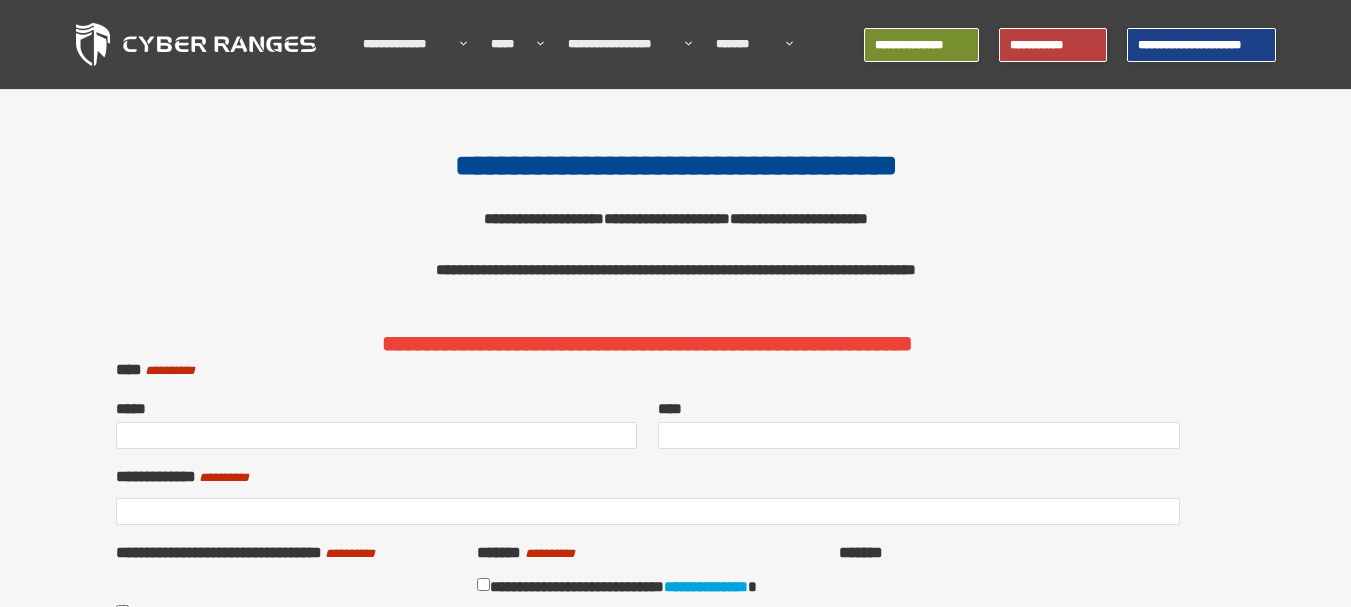 scroll, scrollTop: 0, scrollLeft: 0, axis: both 